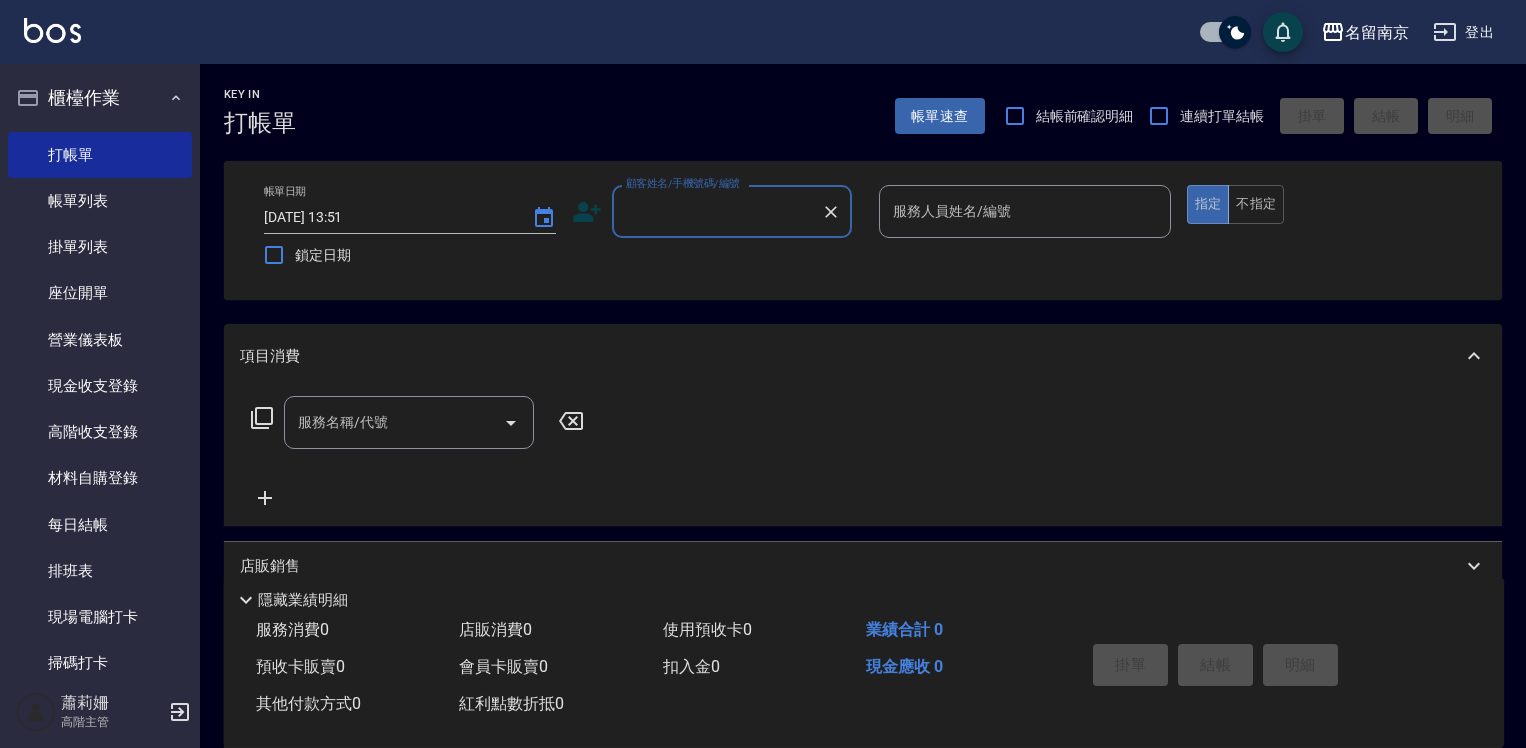 scroll, scrollTop: 0, scrollLeft: 0, axis: both 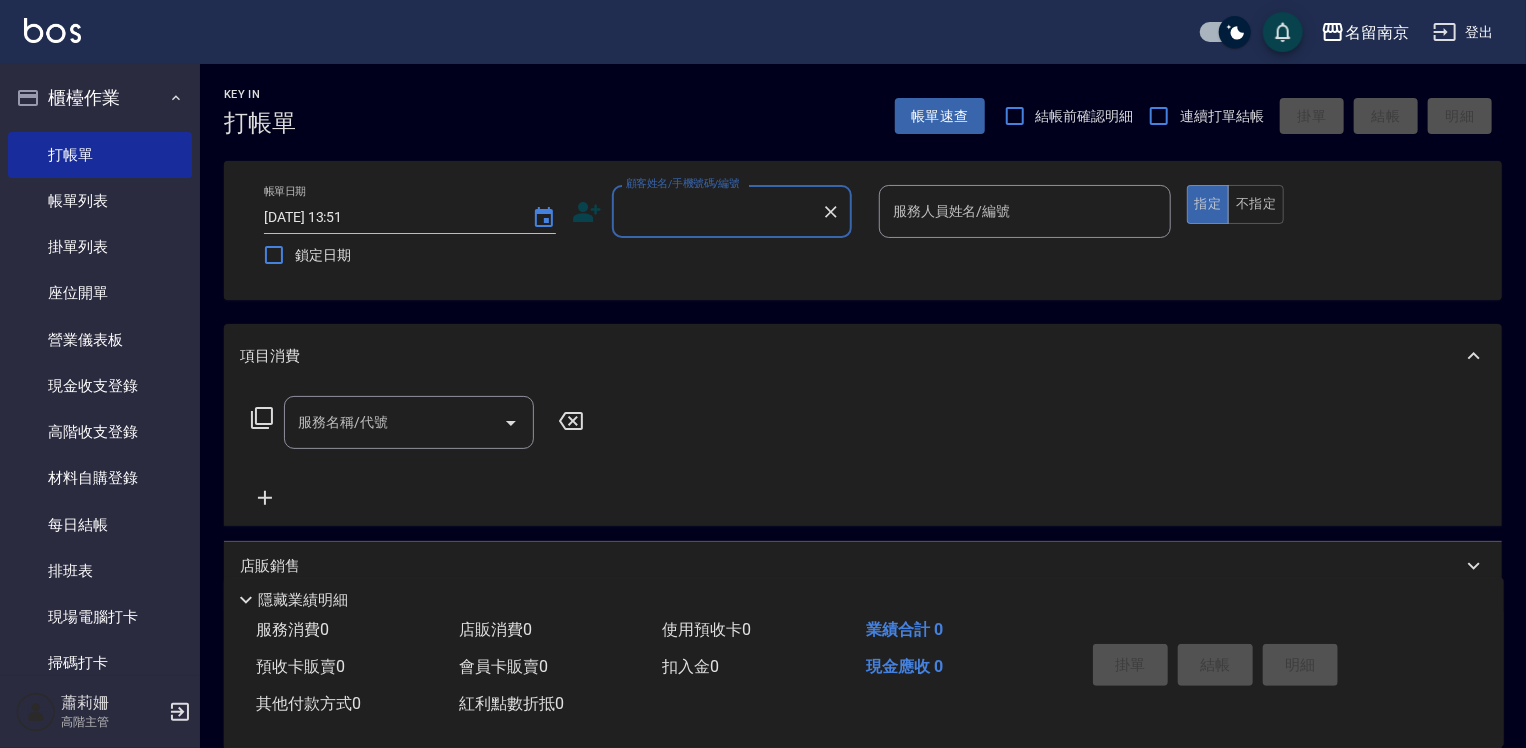 click on "顧客姓名/手機號碼/編號" at bounding box center (717, 211) 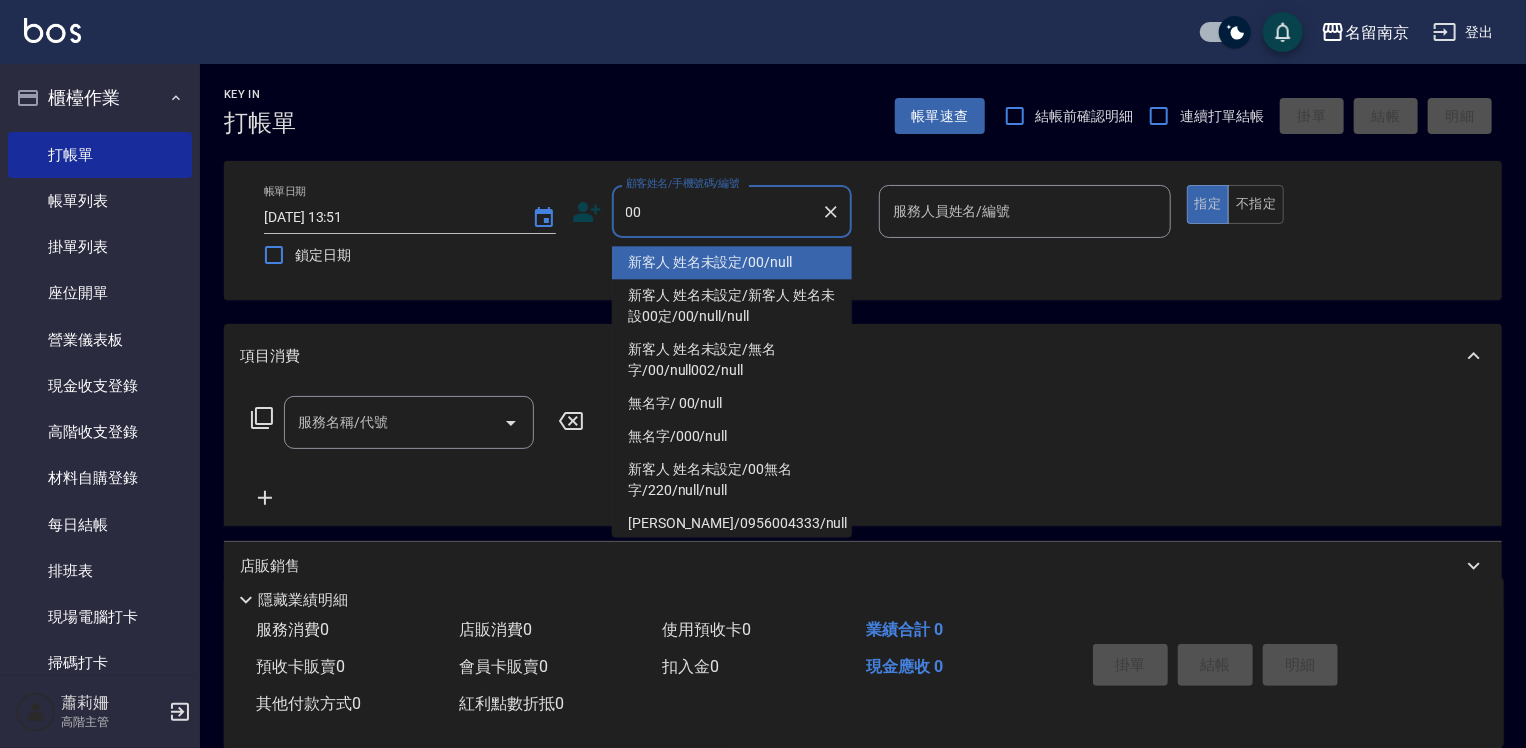 type on "新客人 姓名未設定/00/null" 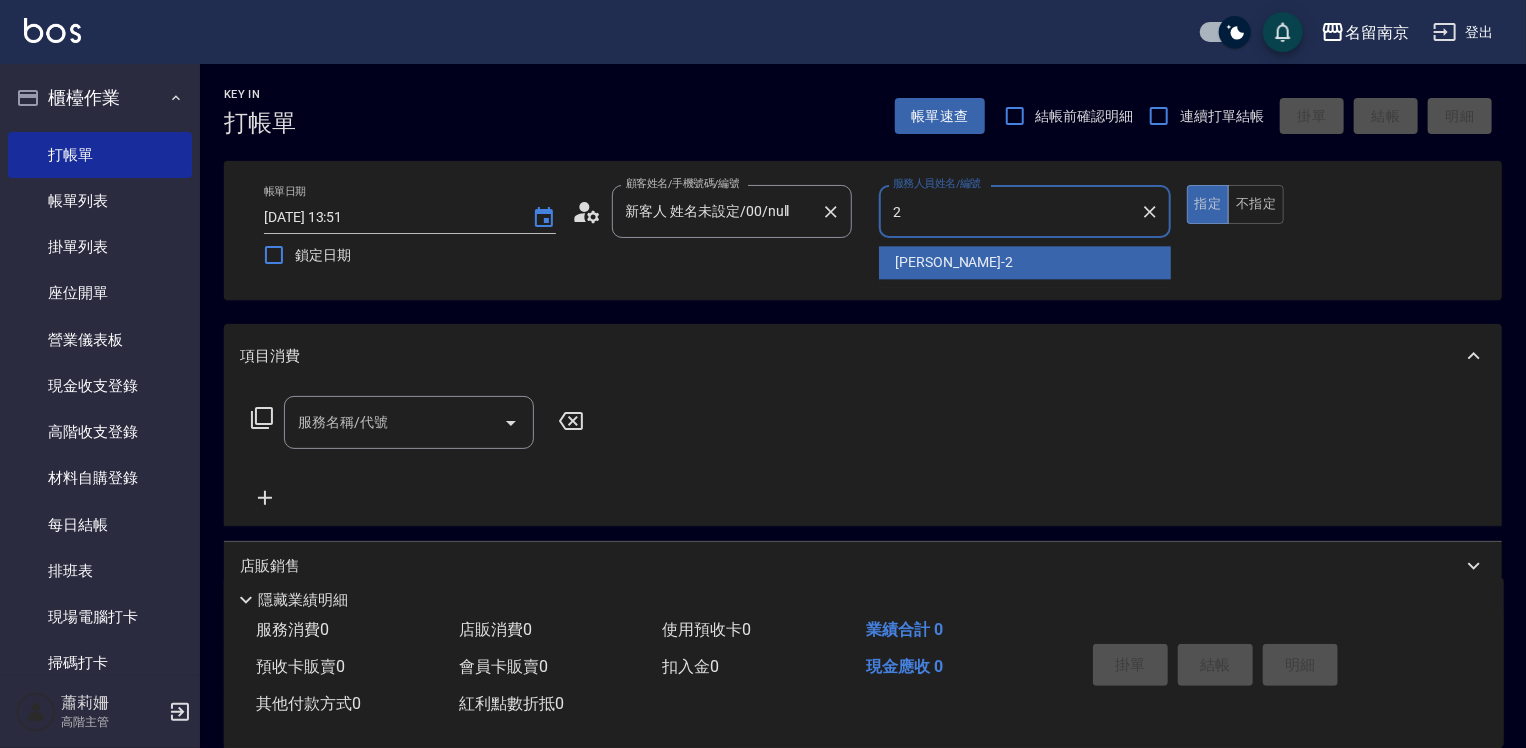 type on "[PERSON_NAME]-2" 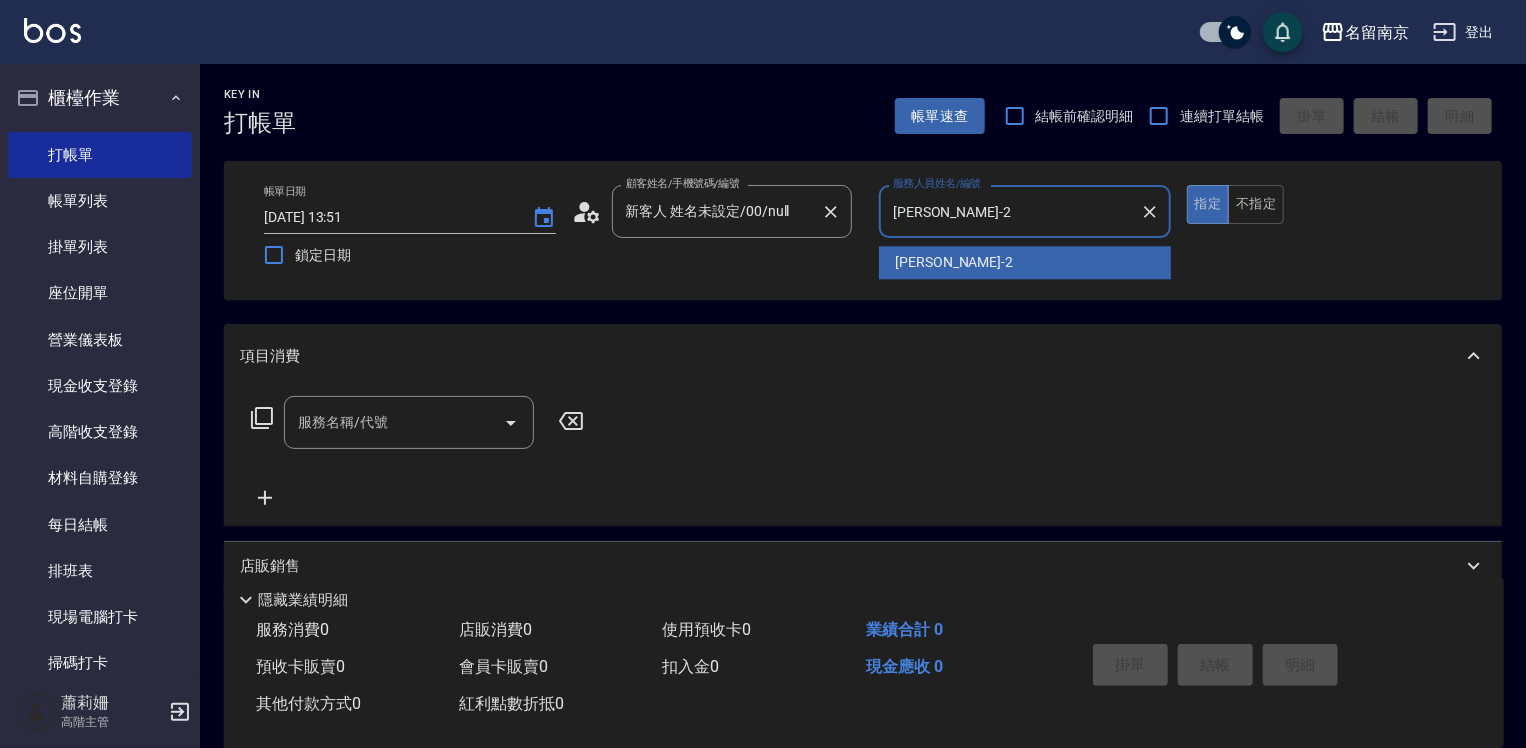 type on "true" 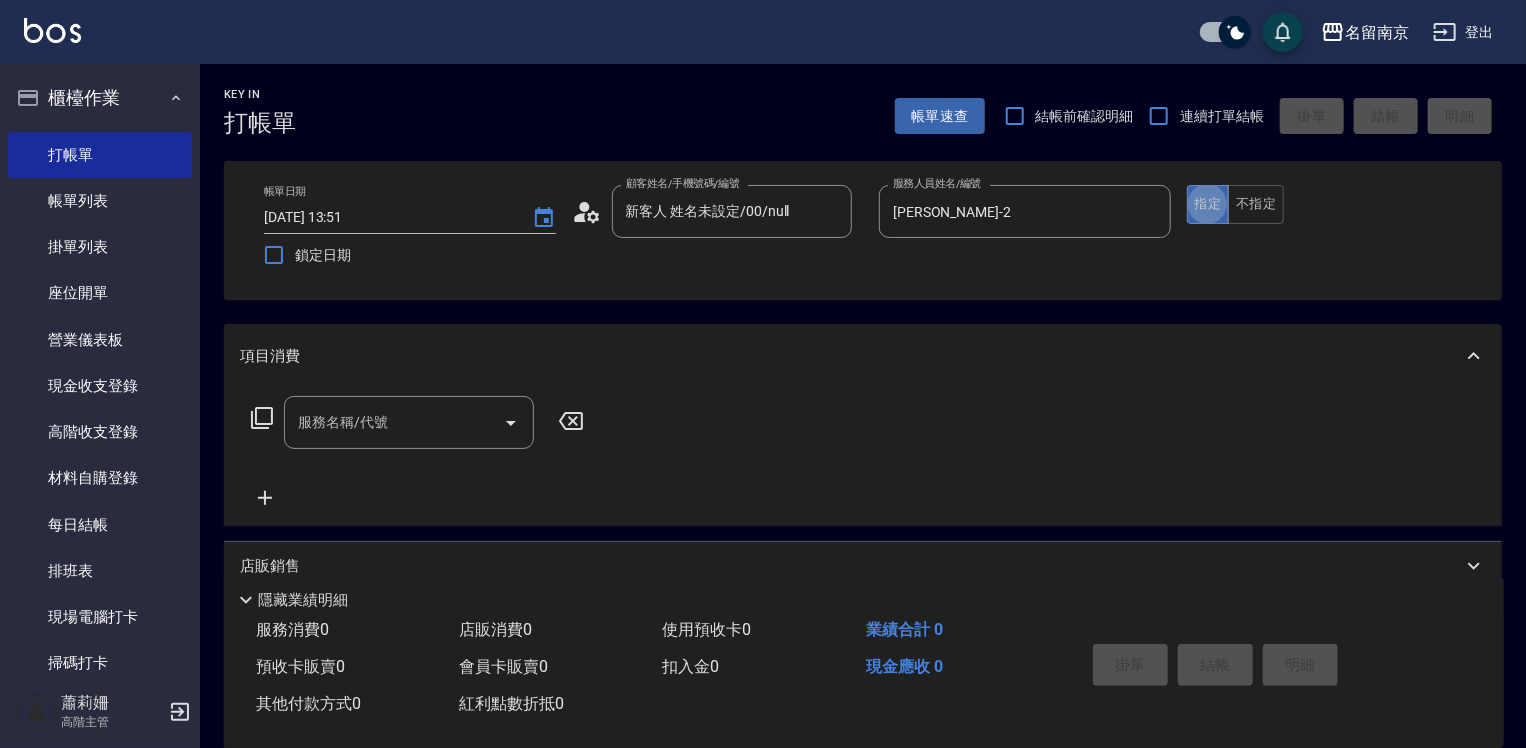 click on "服務名稱/代號" at bounding box center [394, 422] 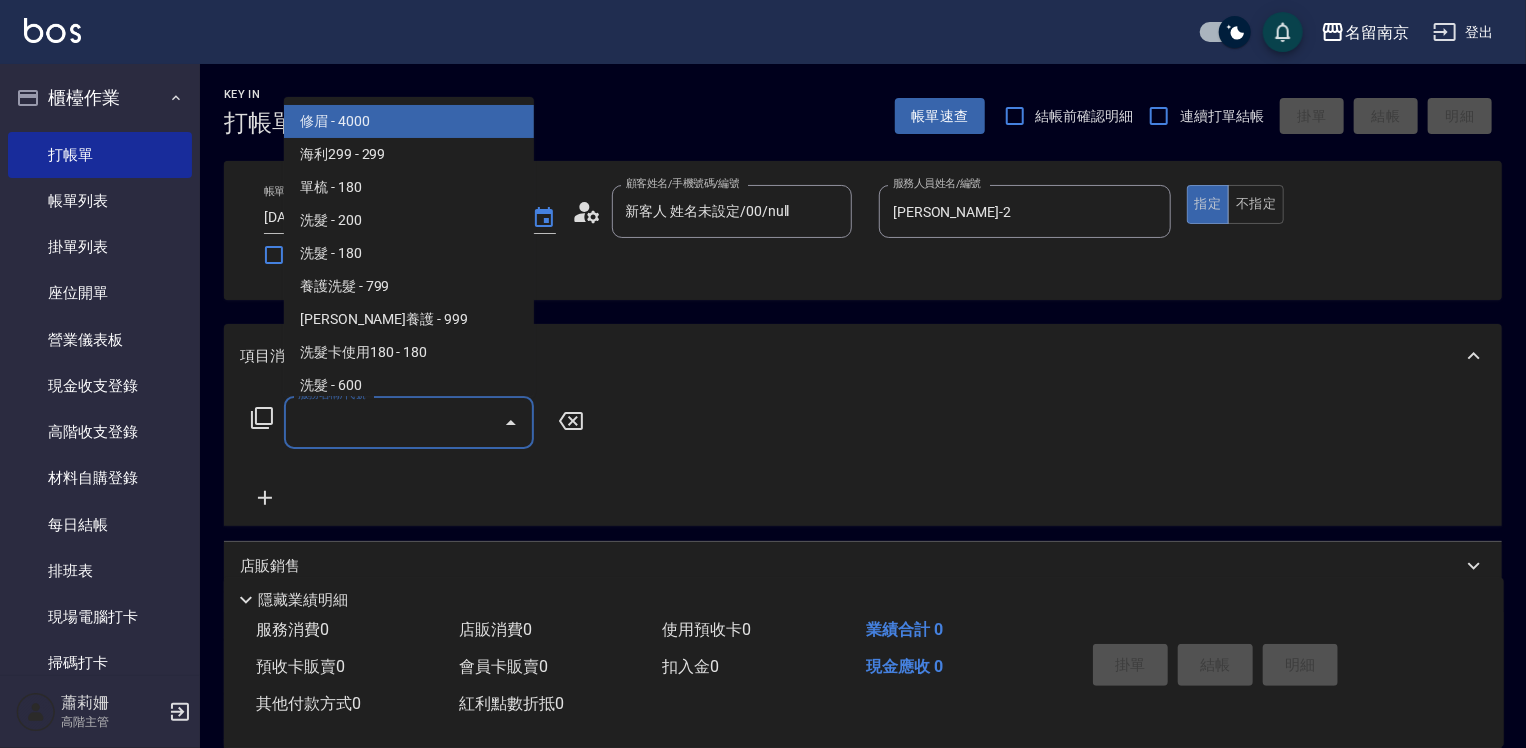 click 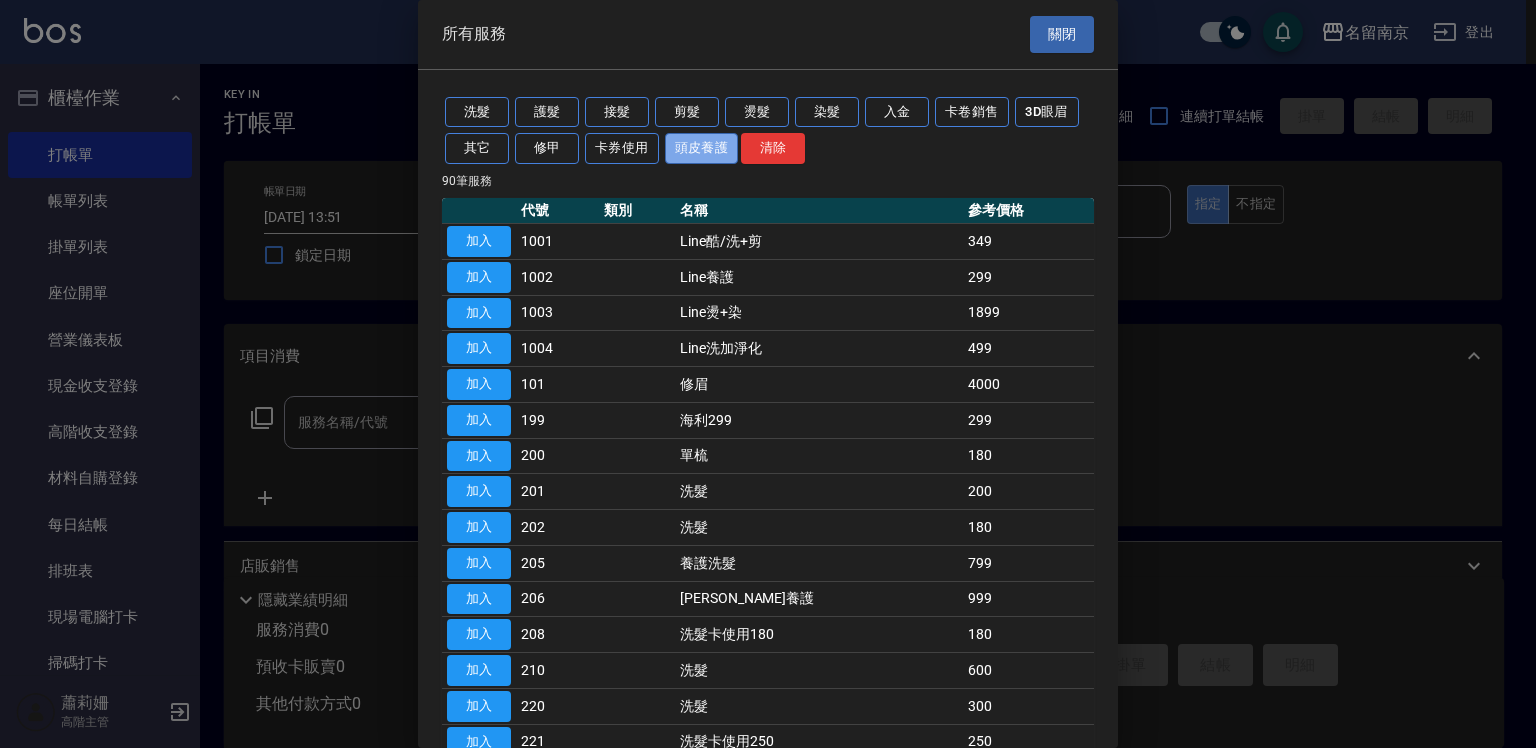 click on "頭皮養護" at bounding box center [702, 148] 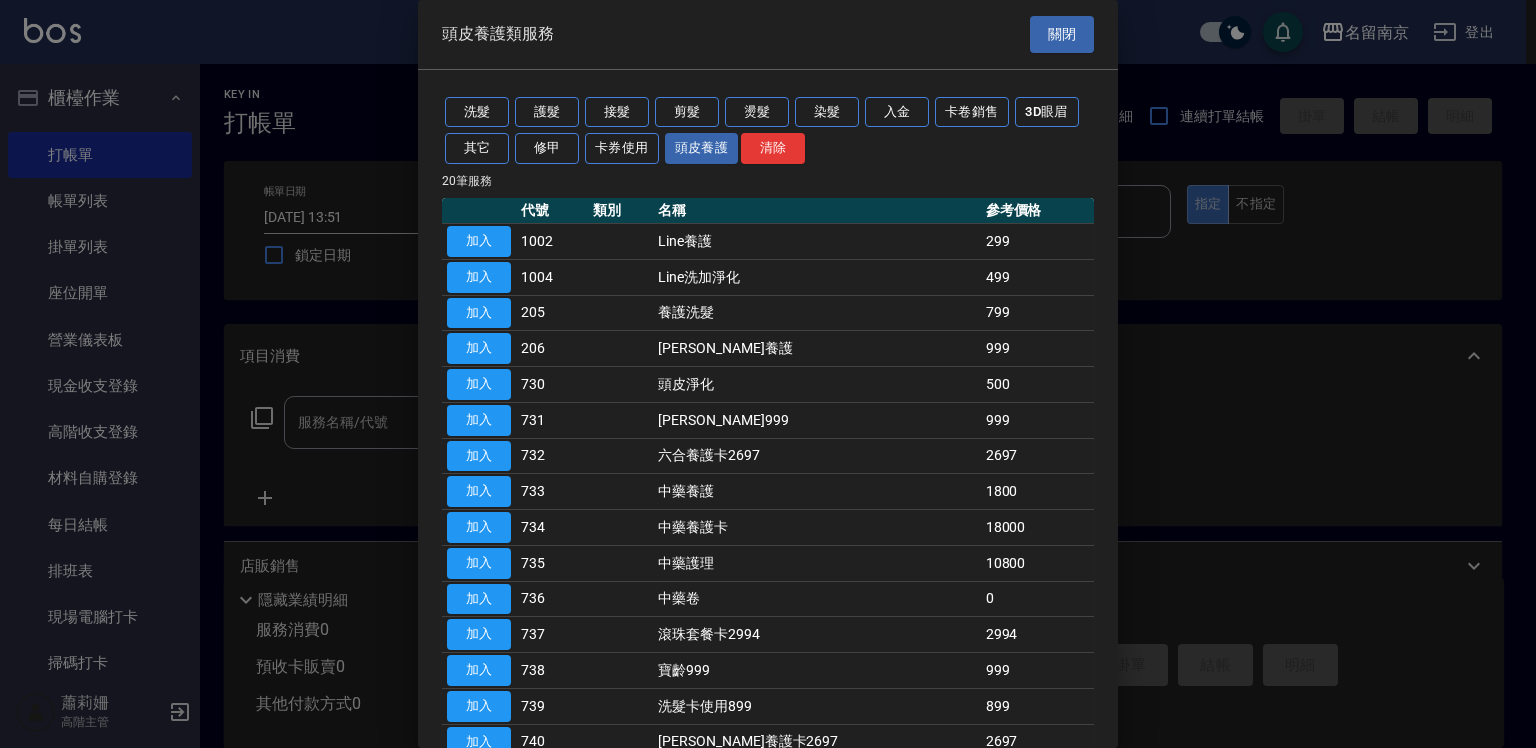drag, startPoint x: 500, startPoint y: 594, endPoint x: 564, endPoint y: 574, distance: 67.052216 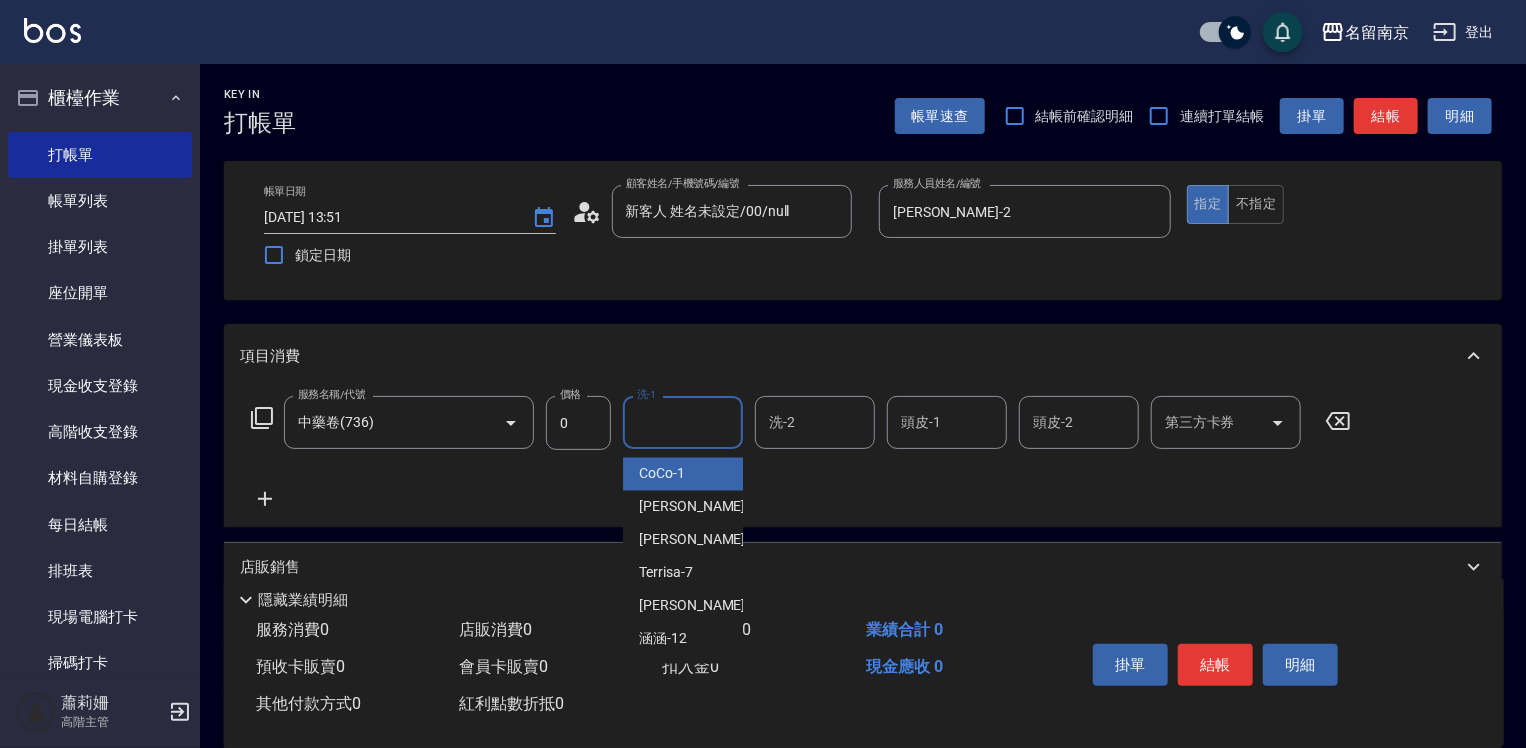 click on "洗-1" at bounding box center [683, 422] 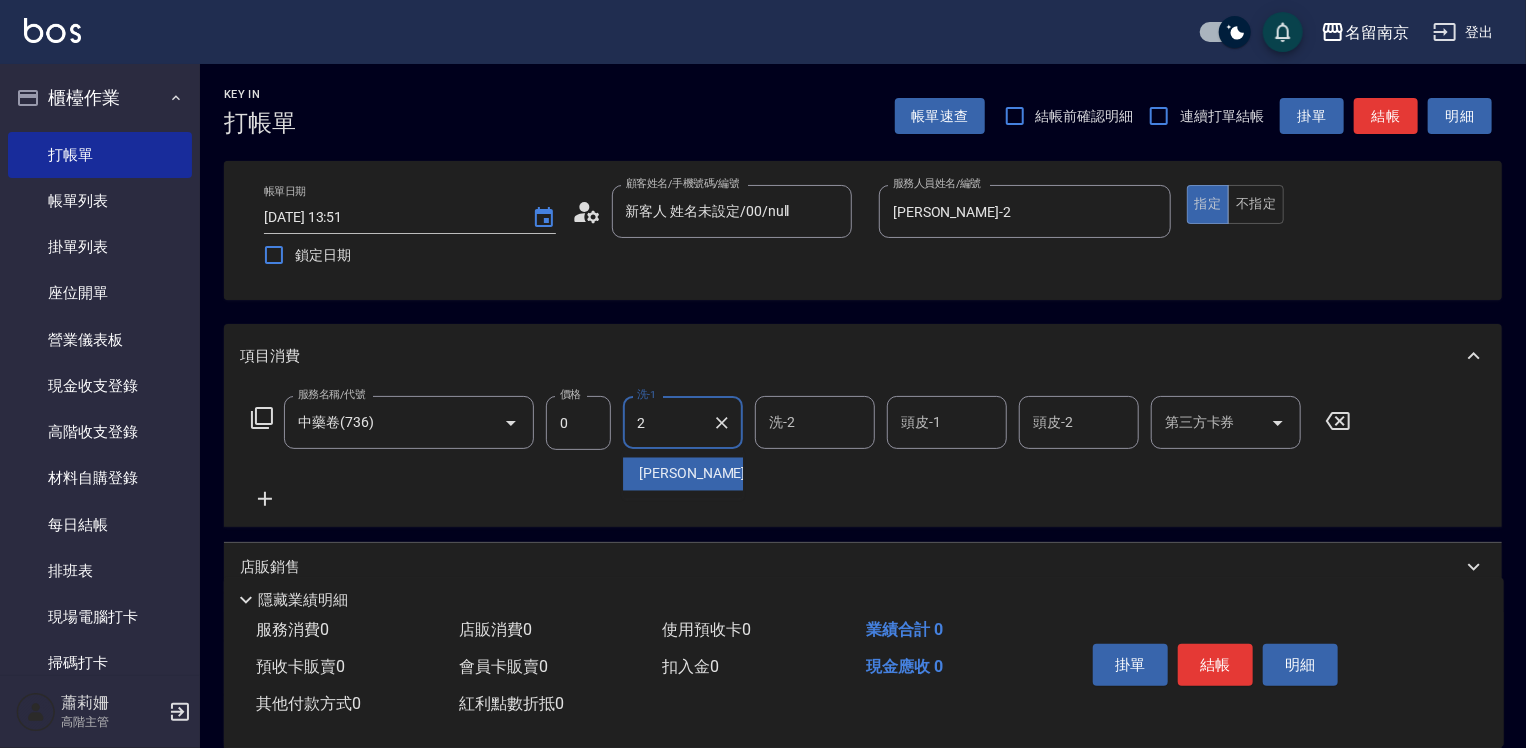 type on "[PERSON_NAME]-2" 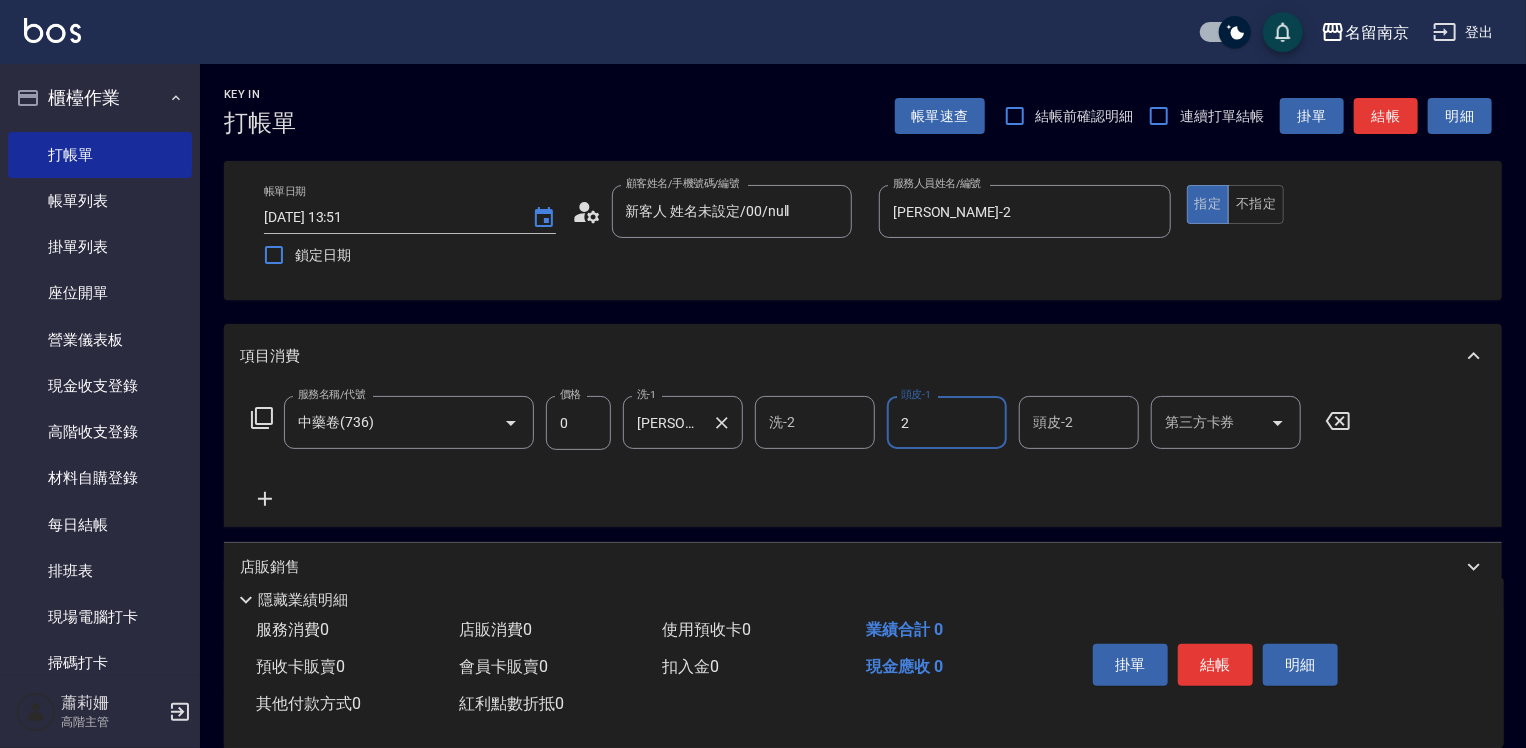 type on "[PERSON_NAME]-2" 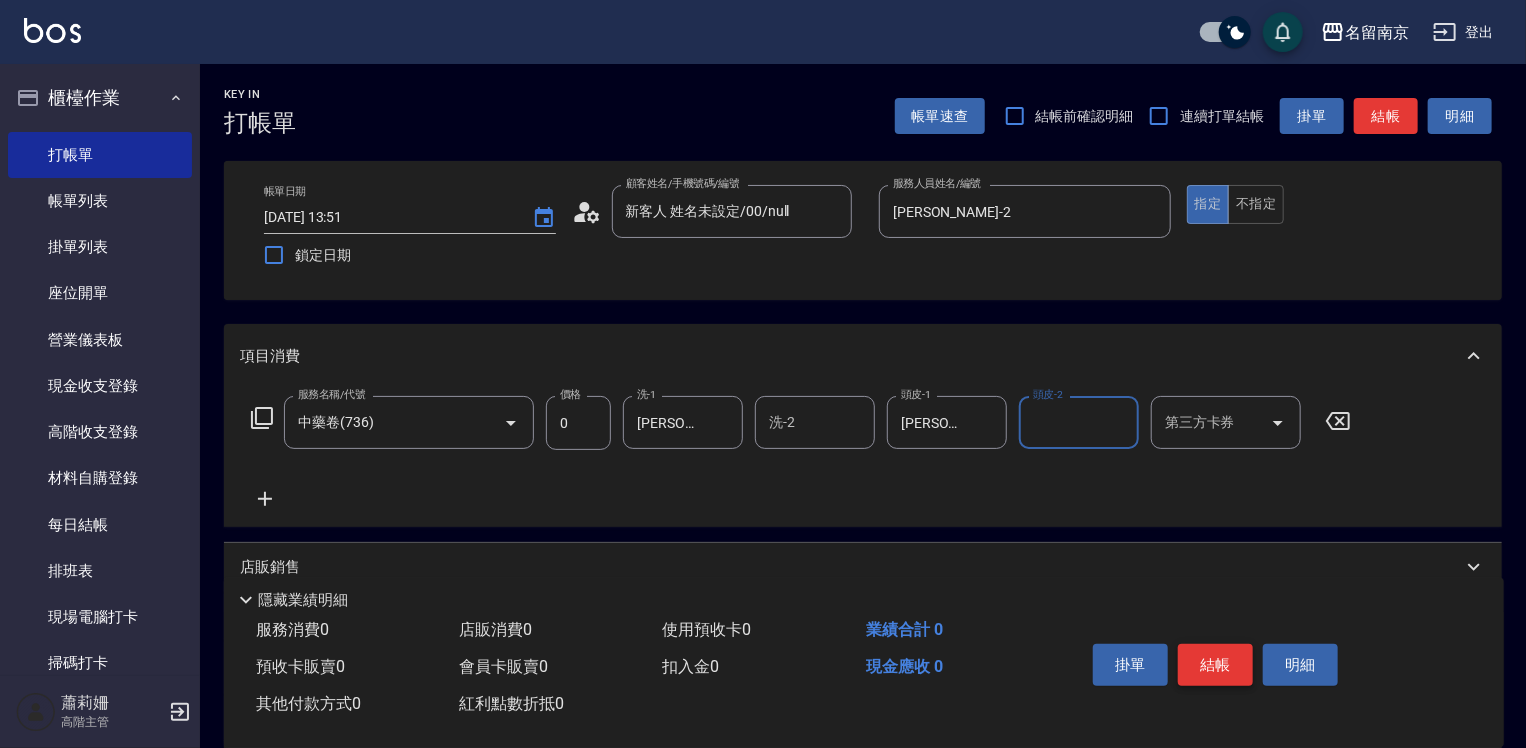 click on "結帳" at bounding box center [1215, 665] 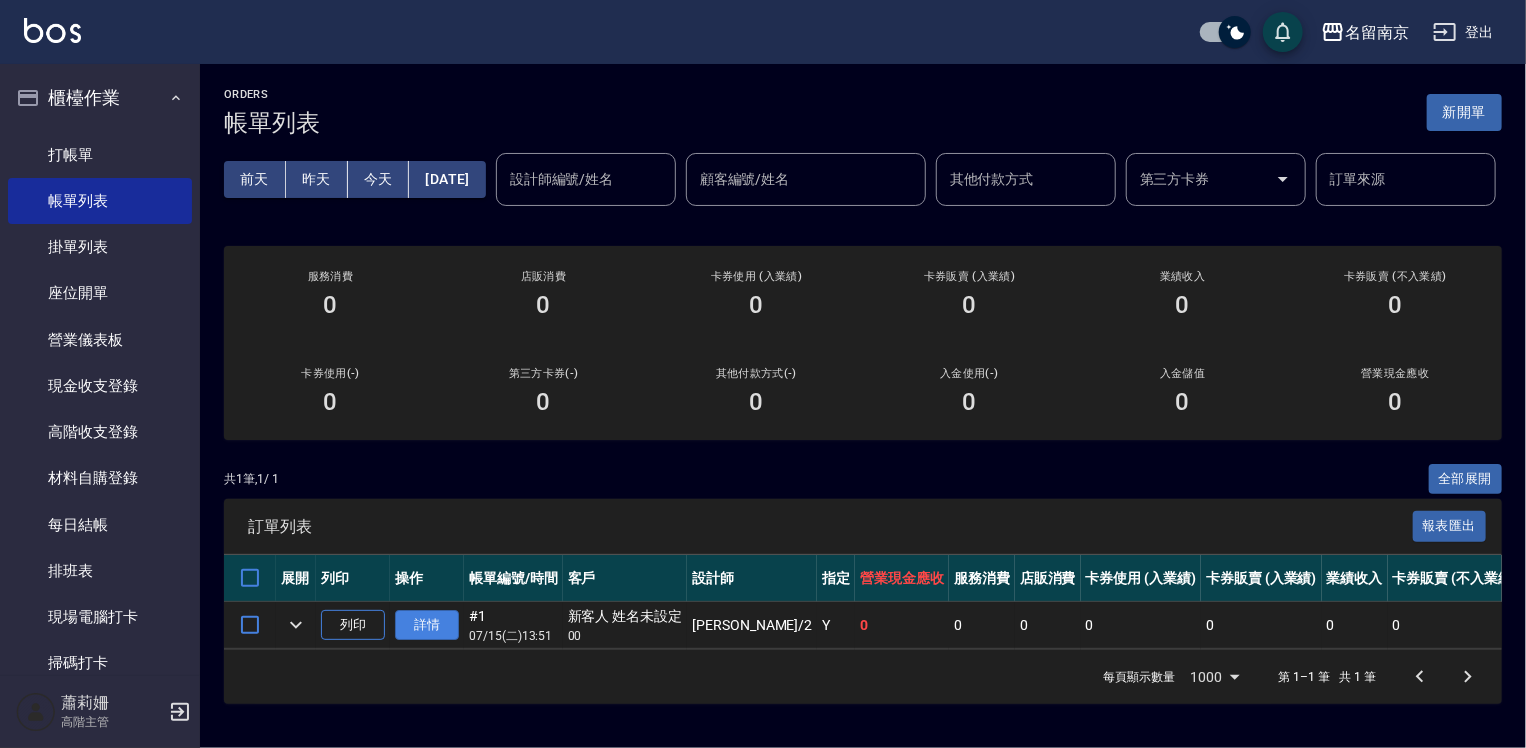 click on "詳情" at bounding box center (427, 625) 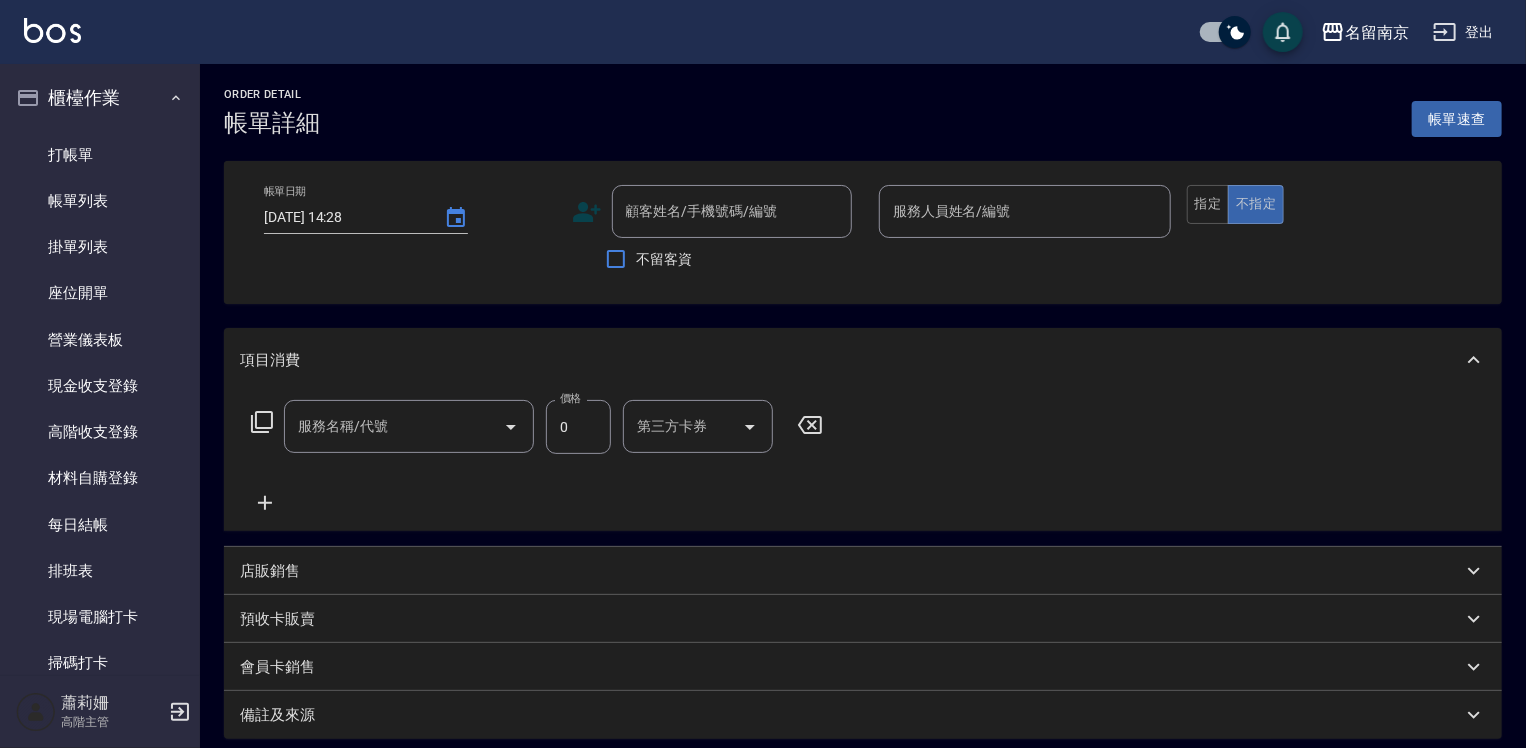 type on "[DATE] 13:51" 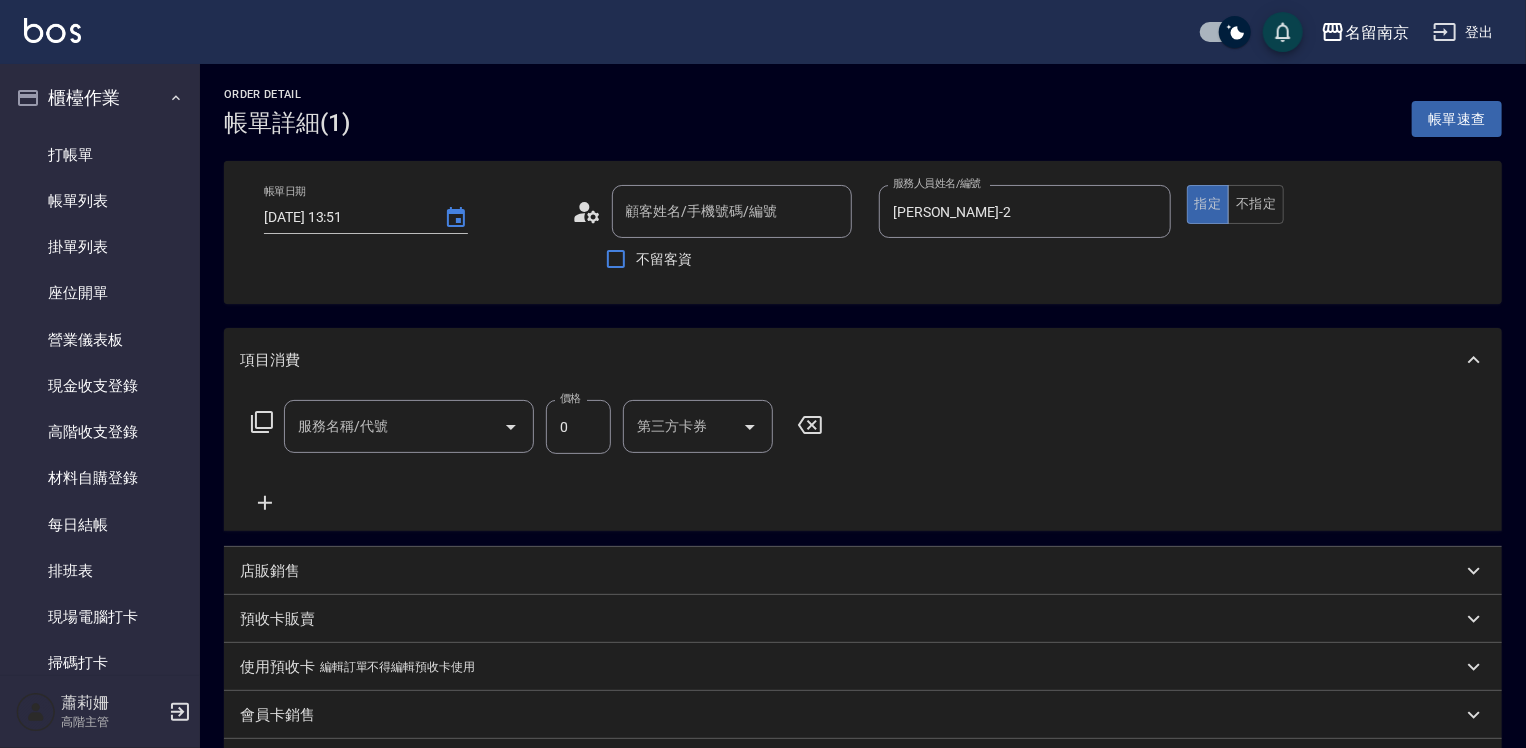 type on "新客人 姓名未設定/00/null" 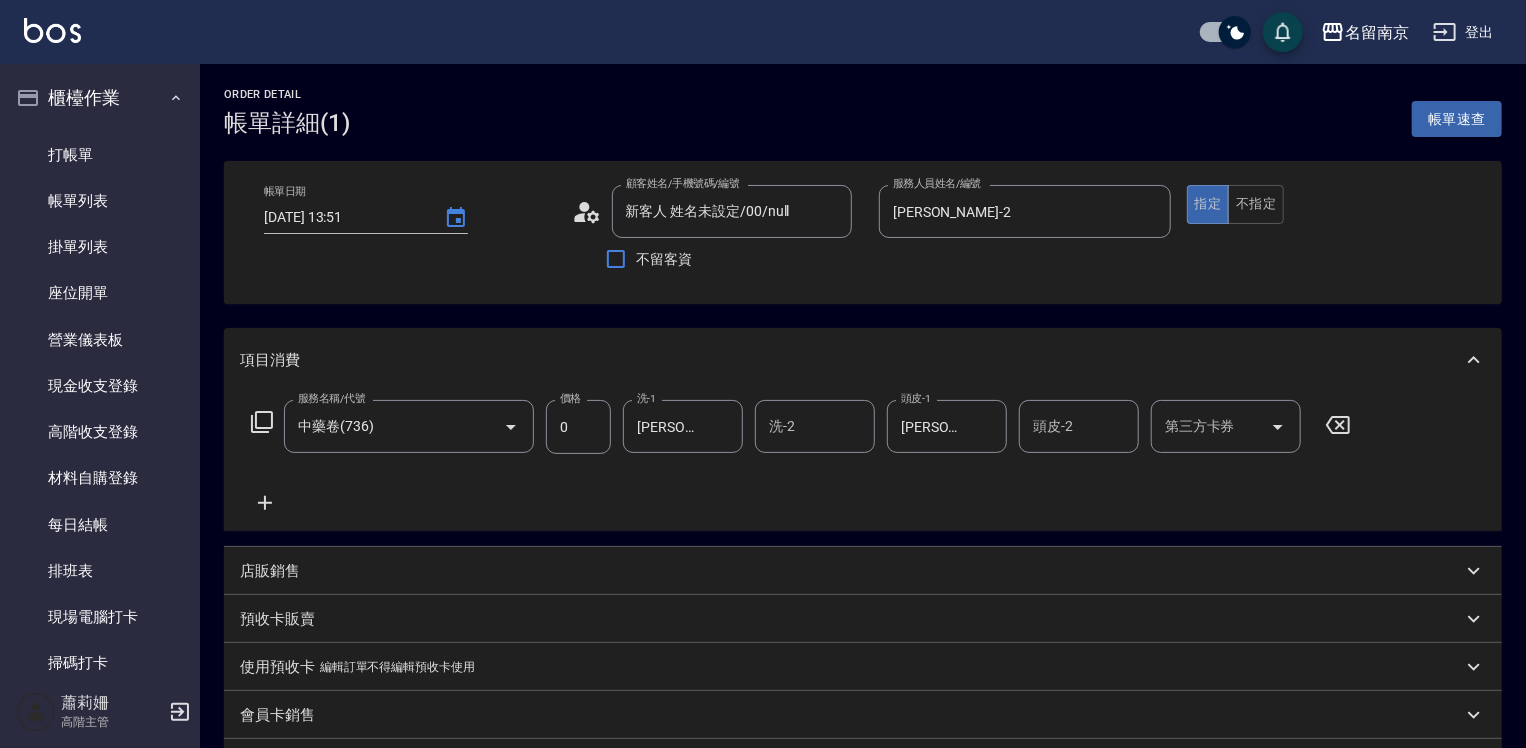 click on "店販銷售" at bounding box center [270, 571] 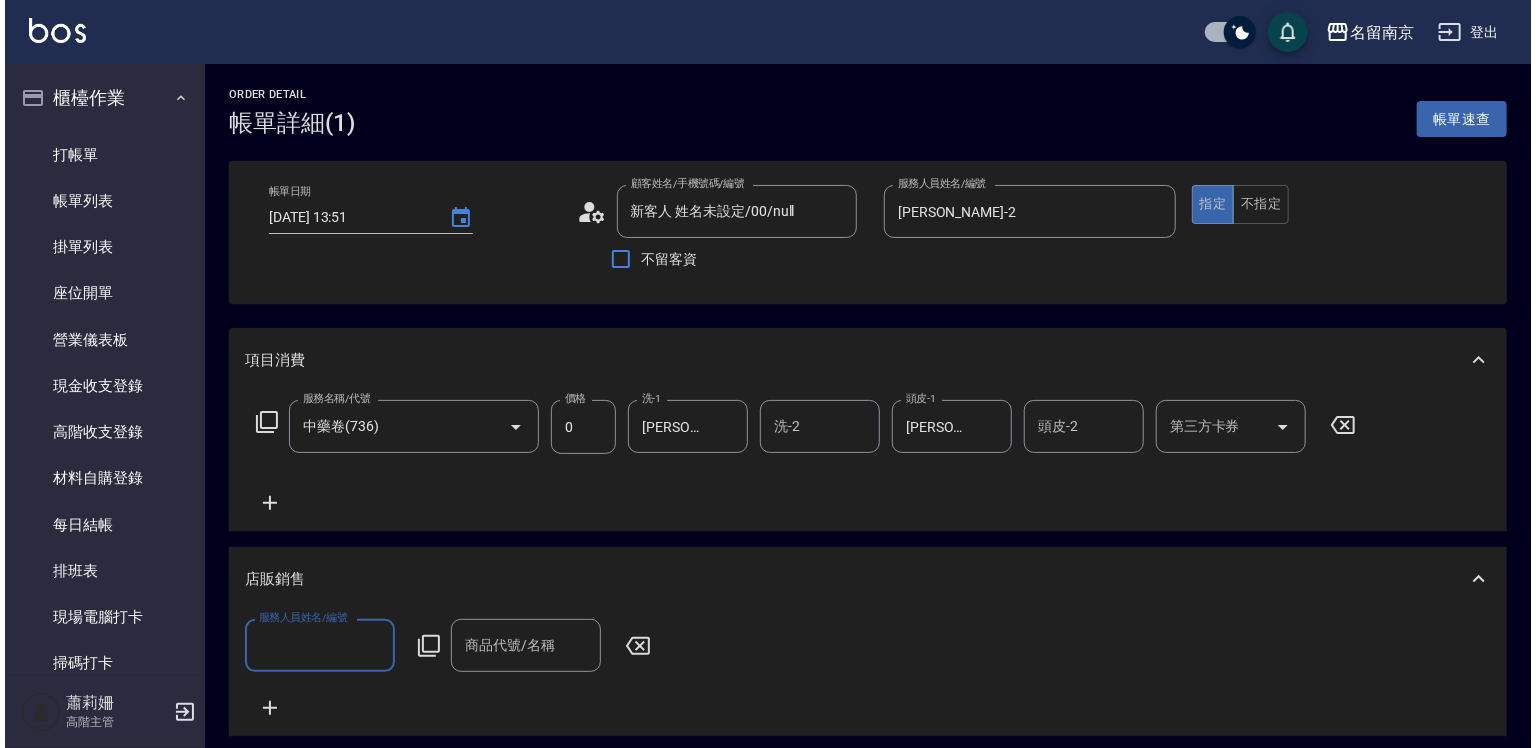 scroll, scrollTop: 0, scrollLeft: 0, axis: both 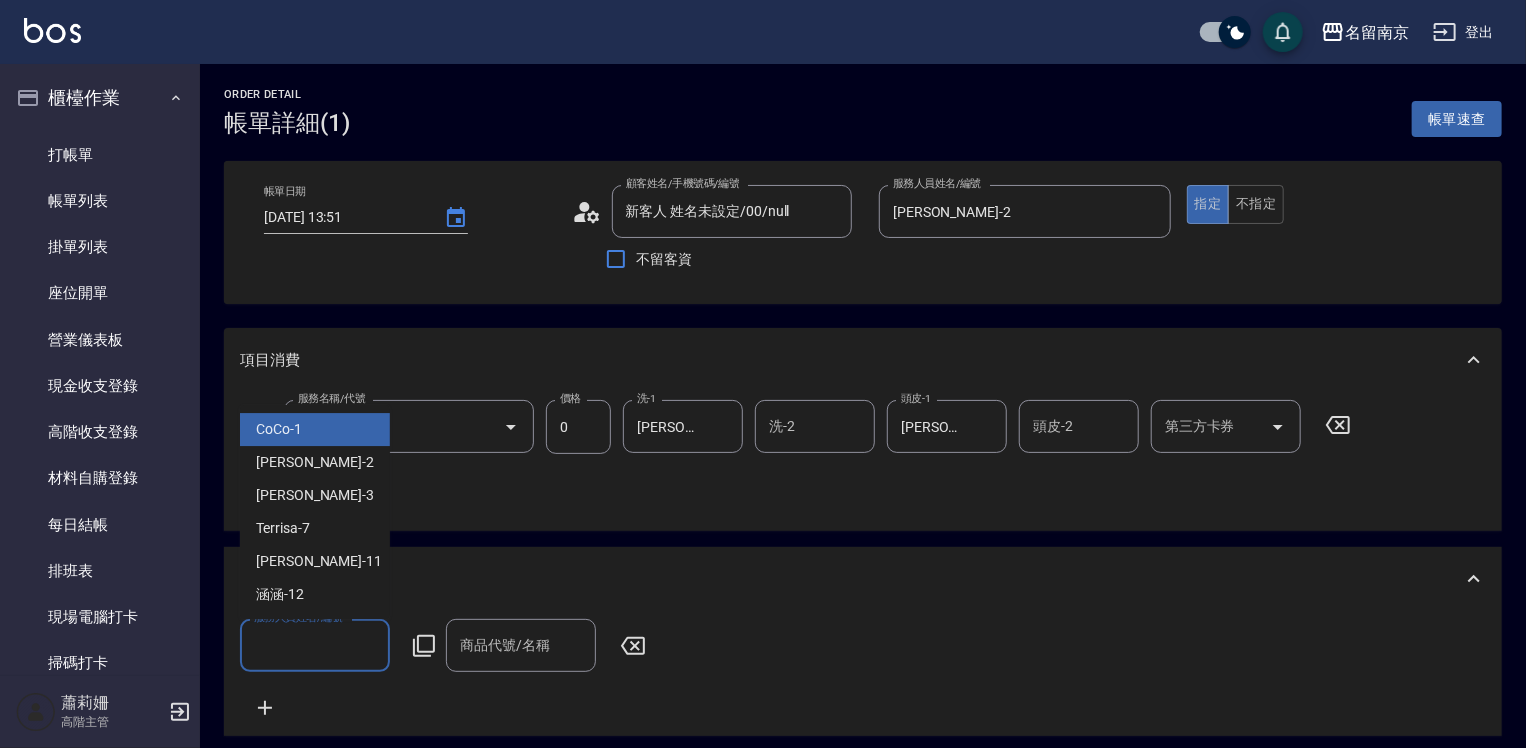 click on "服務人員姓名/編號" at bounding box center [315, 645] 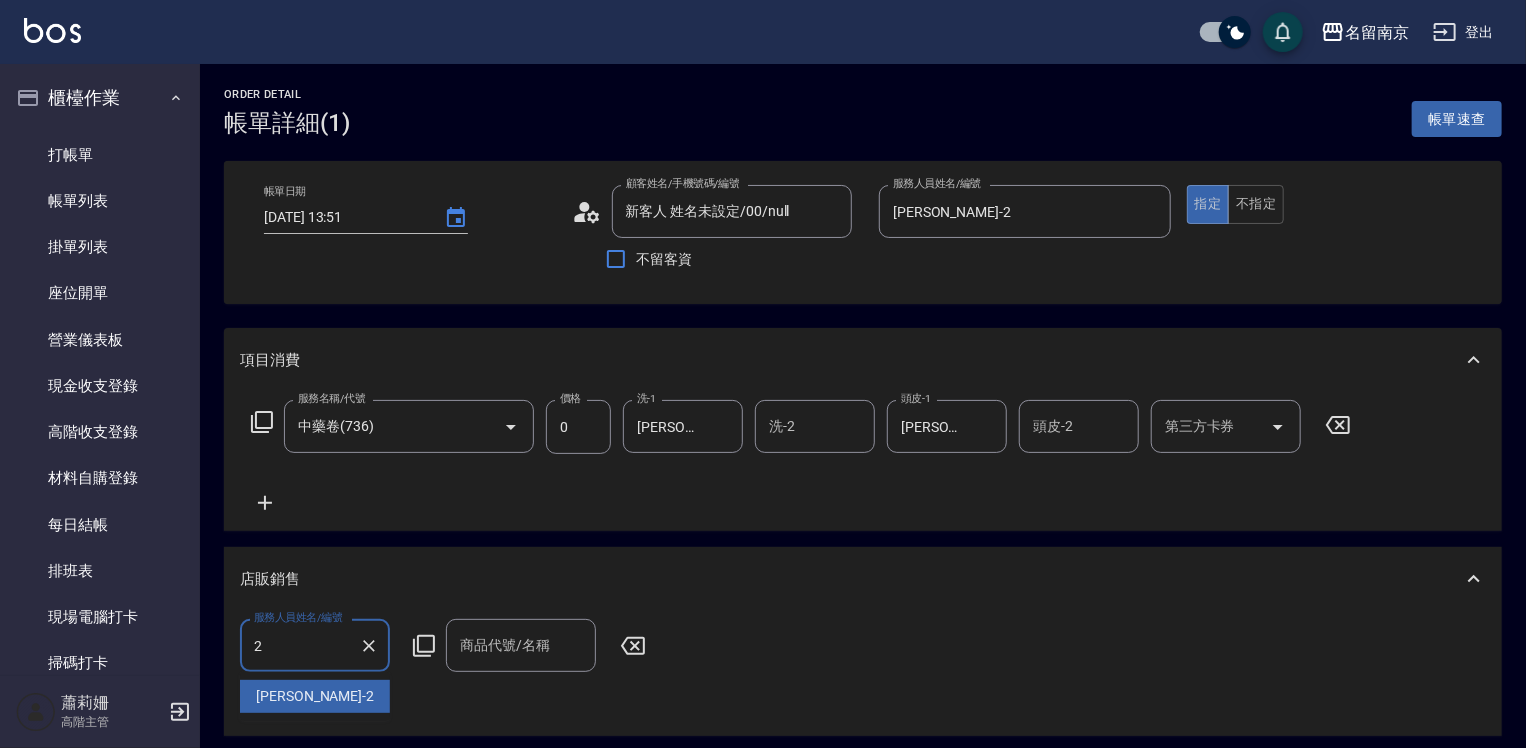 type on "[PERSON_NAME]-2" 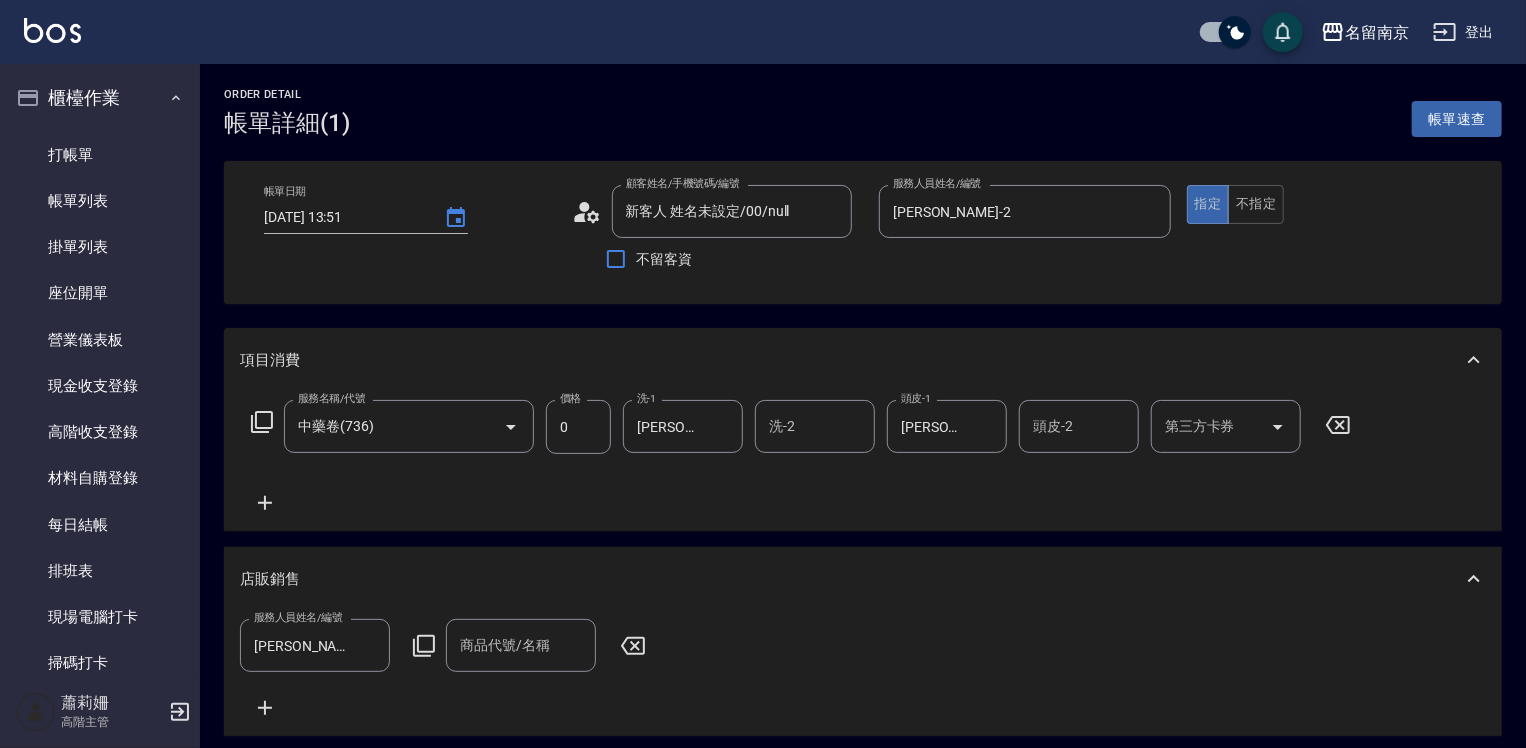 click 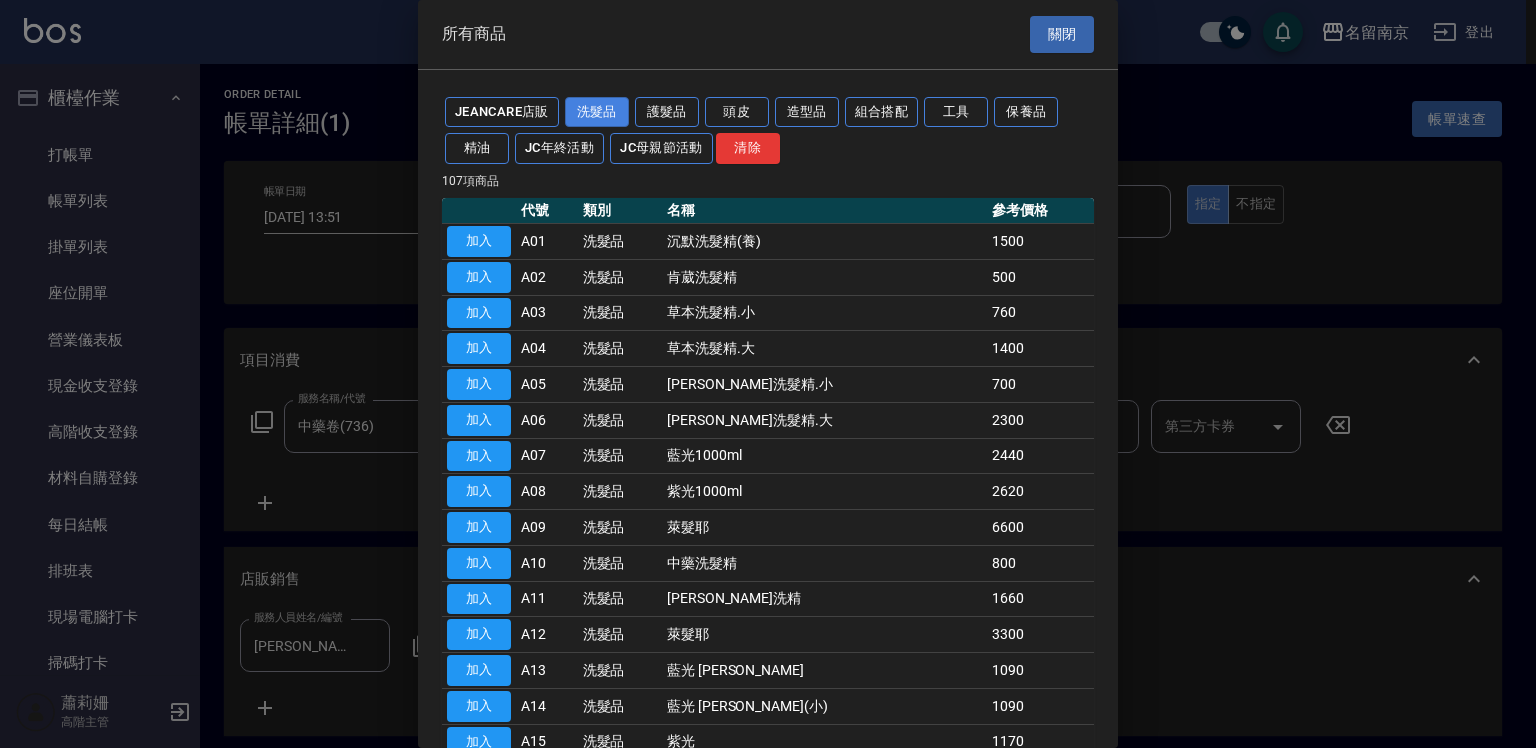 click on "洗髮品" at bounding box center [597, 112] 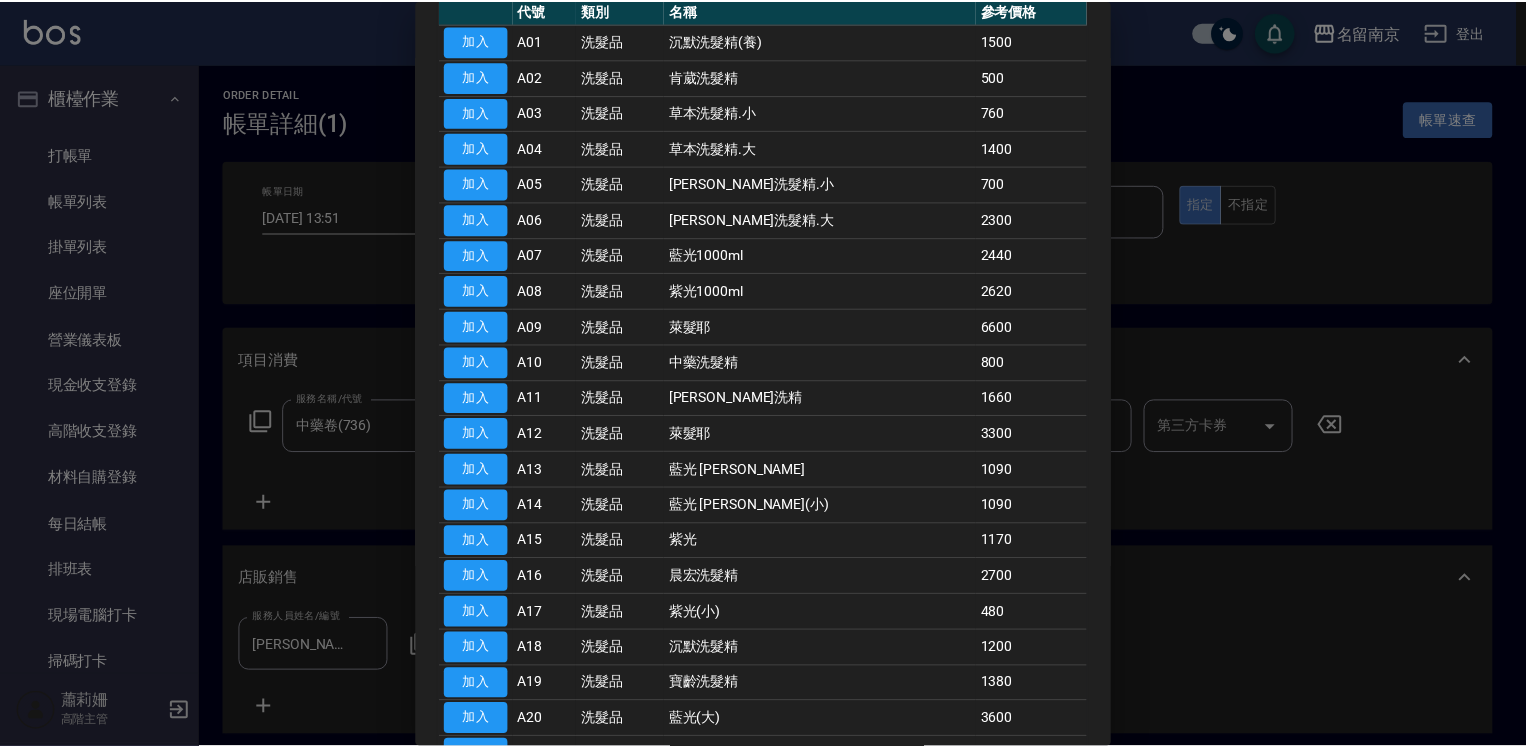 scroll, scrollTop: 0, scrollLeft: 0, axis: both 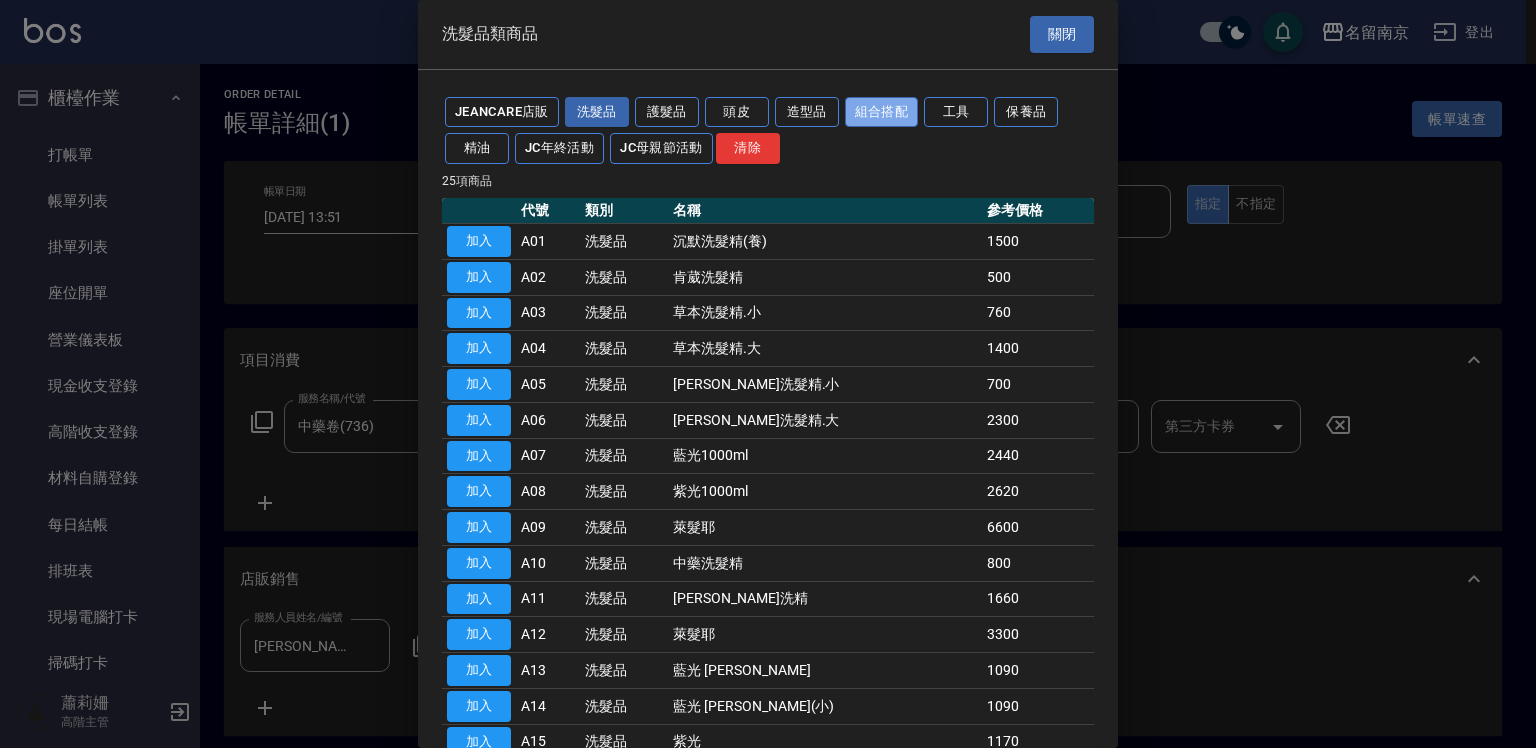 click on "組合搭配" at bounding box center [882, 112] 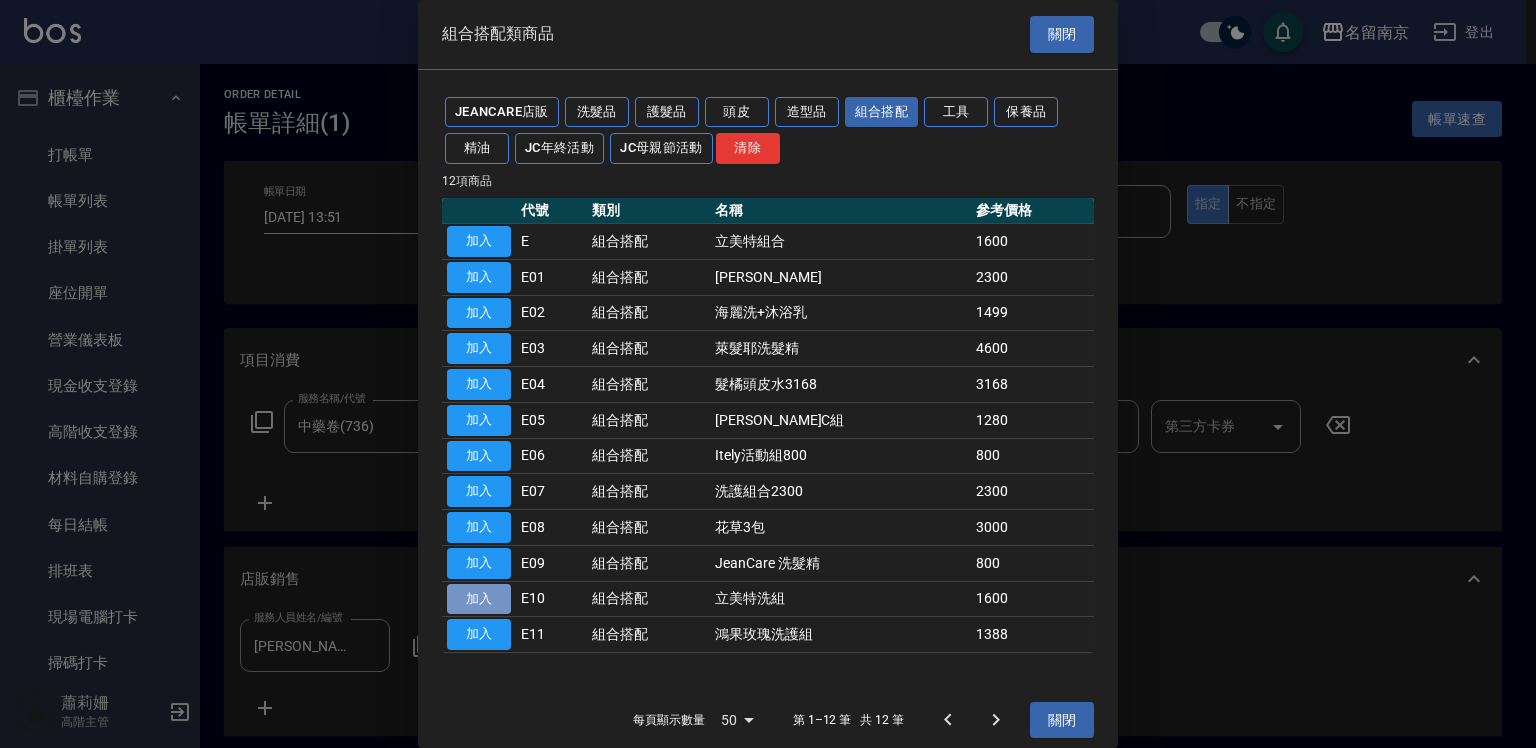 click on "加入" at bounding box center [479, 599] 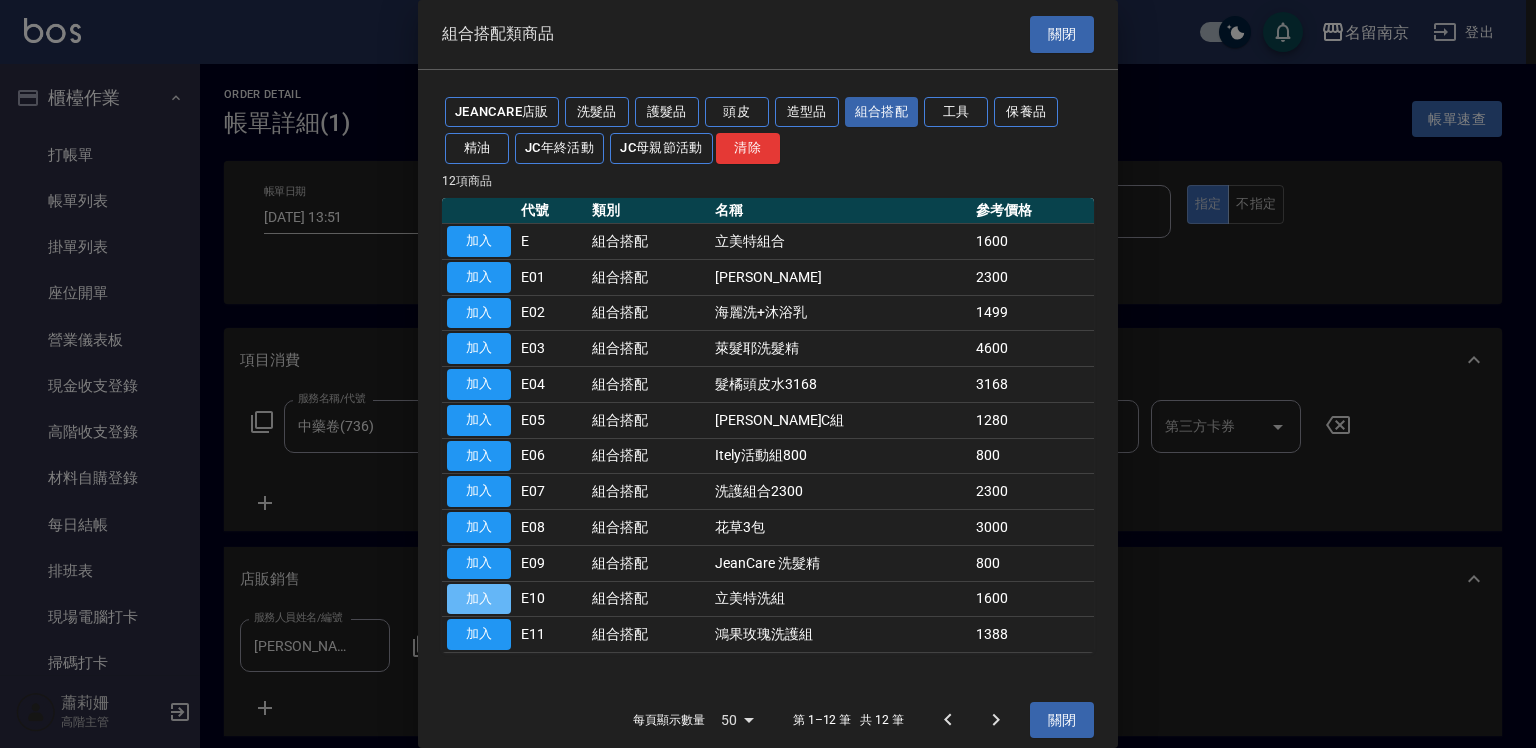 type on "立美特洗組" 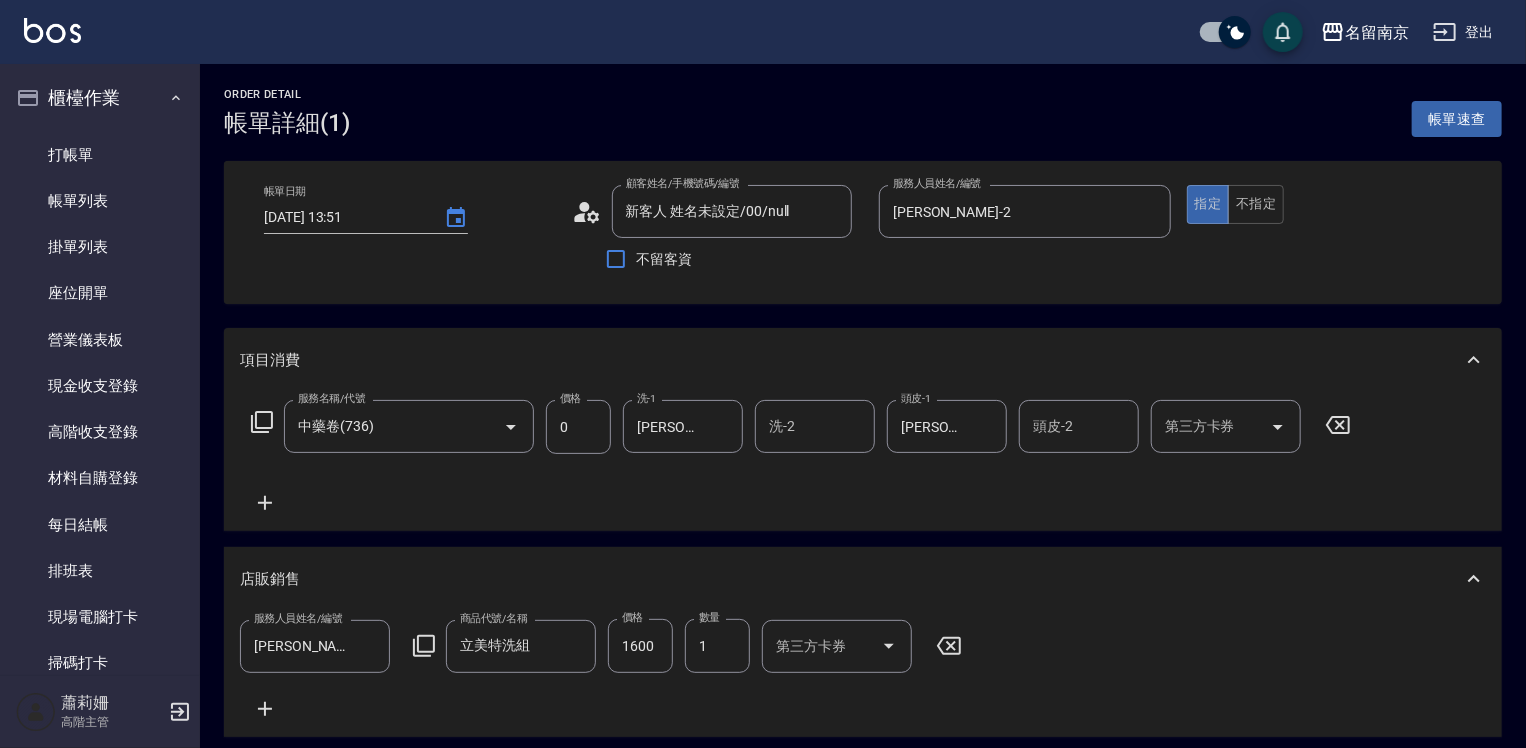 scroll, scrollTop: 400, scrollLeft: 0, axis: vertical 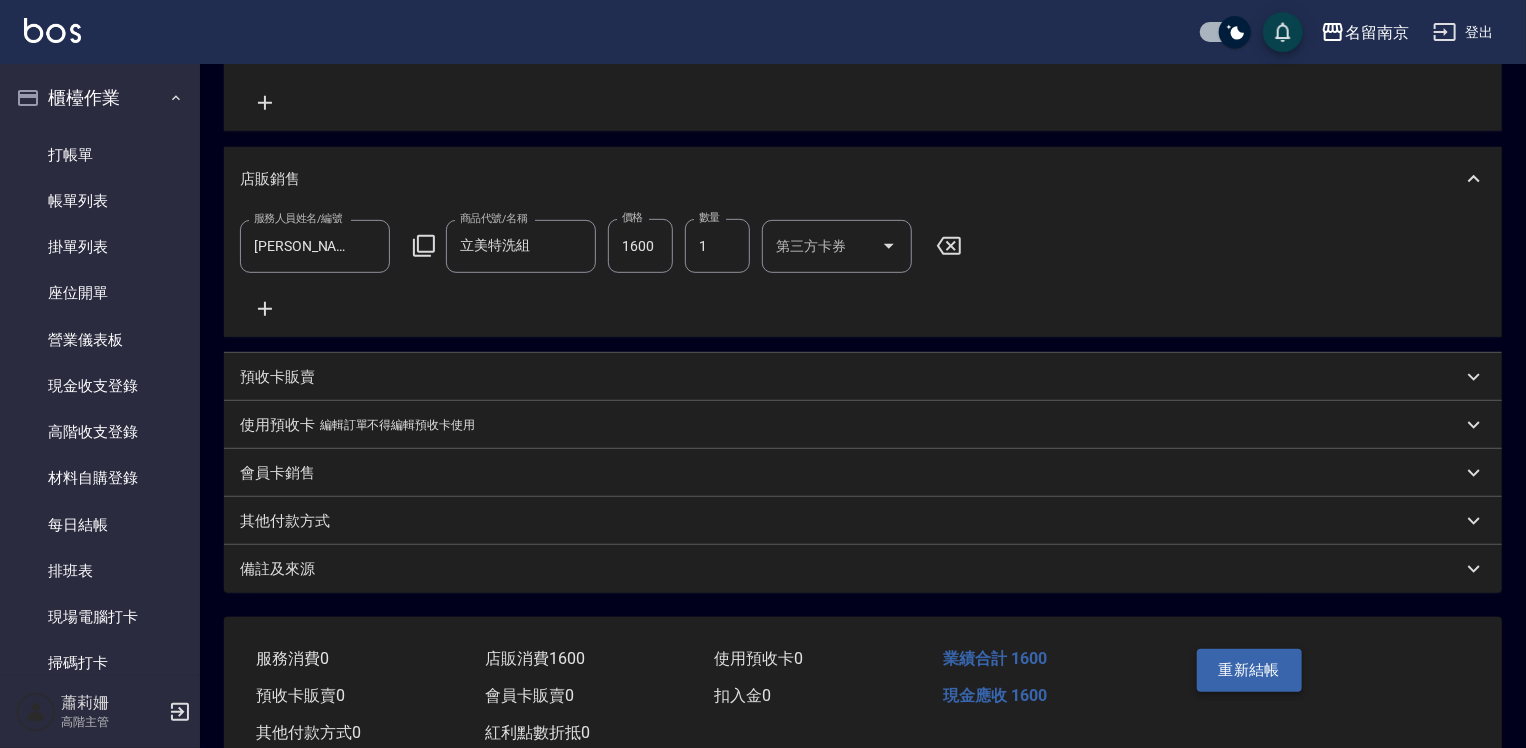 click on "重新結帳" at bounding box center (1250, 670) 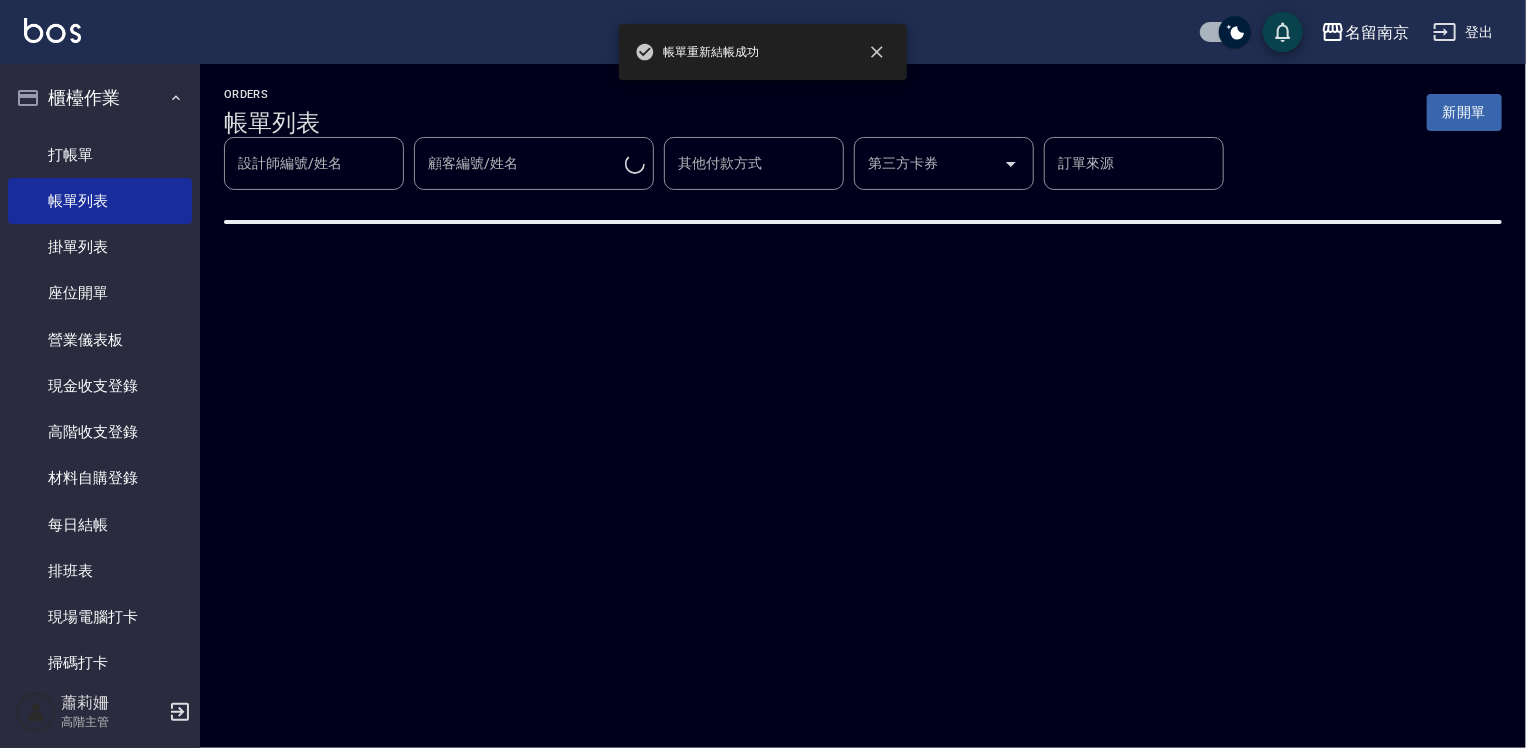 scroll, scrollTop: 0, scrollLeft: 0, axis: both 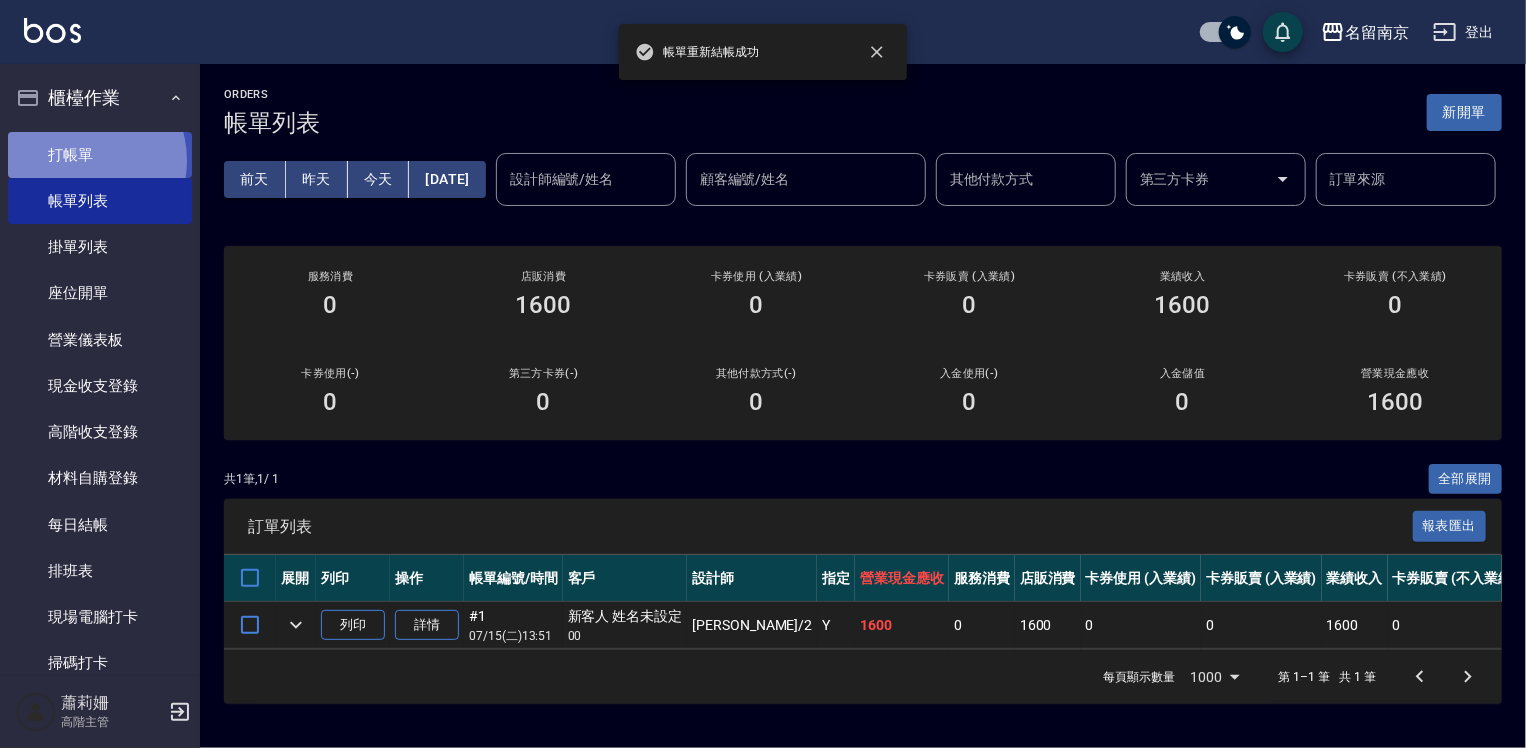 click on "打帳單" at bounding box center (100, 155) 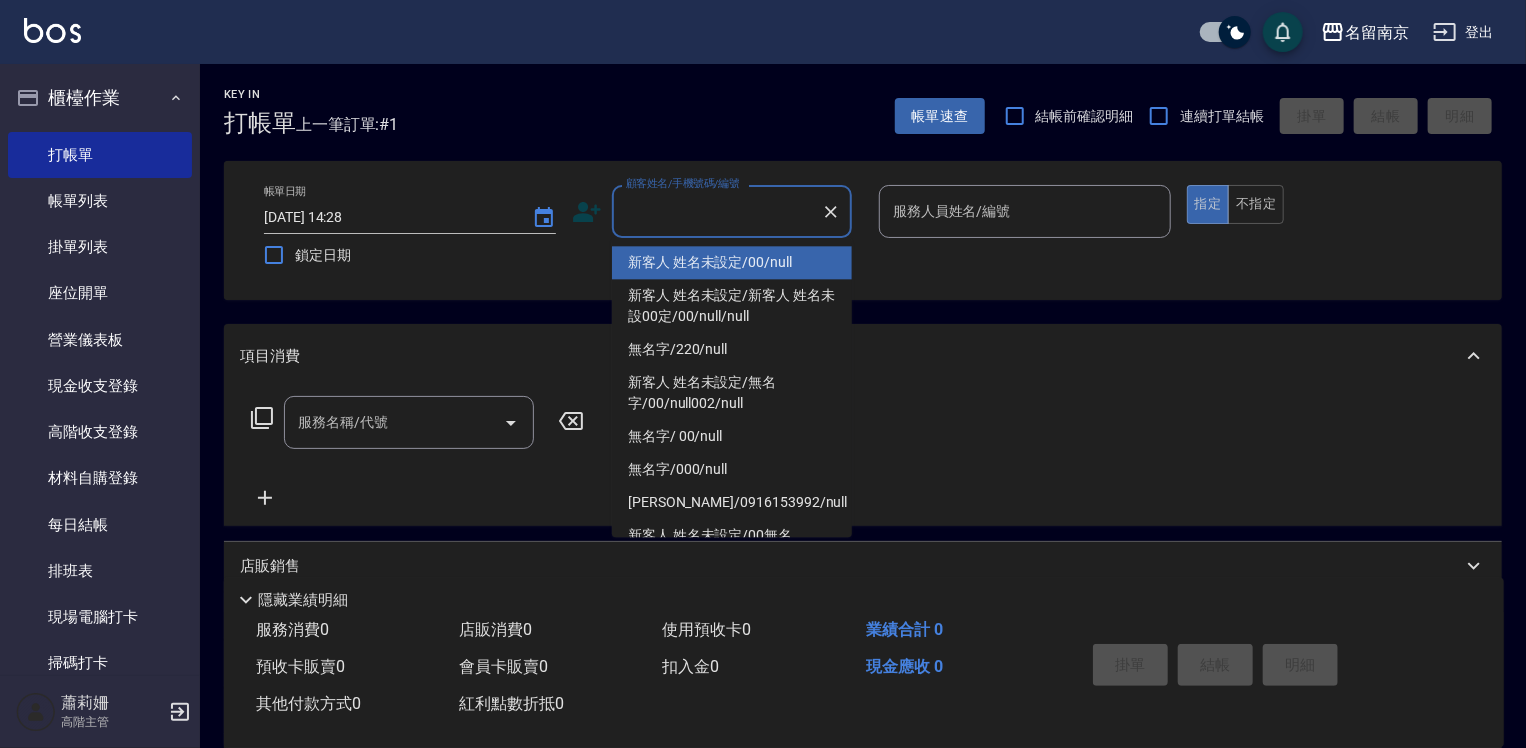 click on "顧客姓名/手機號碼/編號" at bounding box center (717, 211) 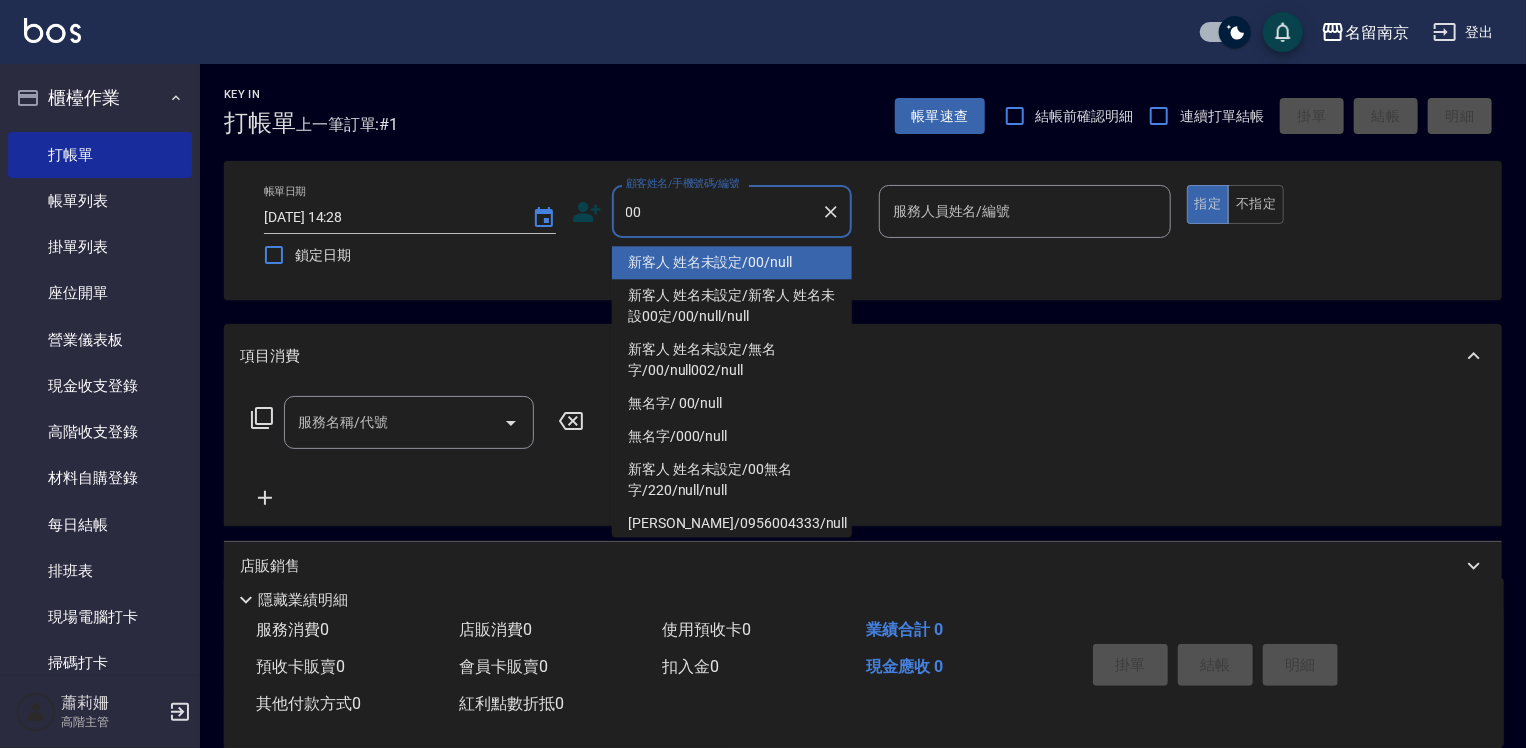 type on "新客人 姓名未設定/00/null" 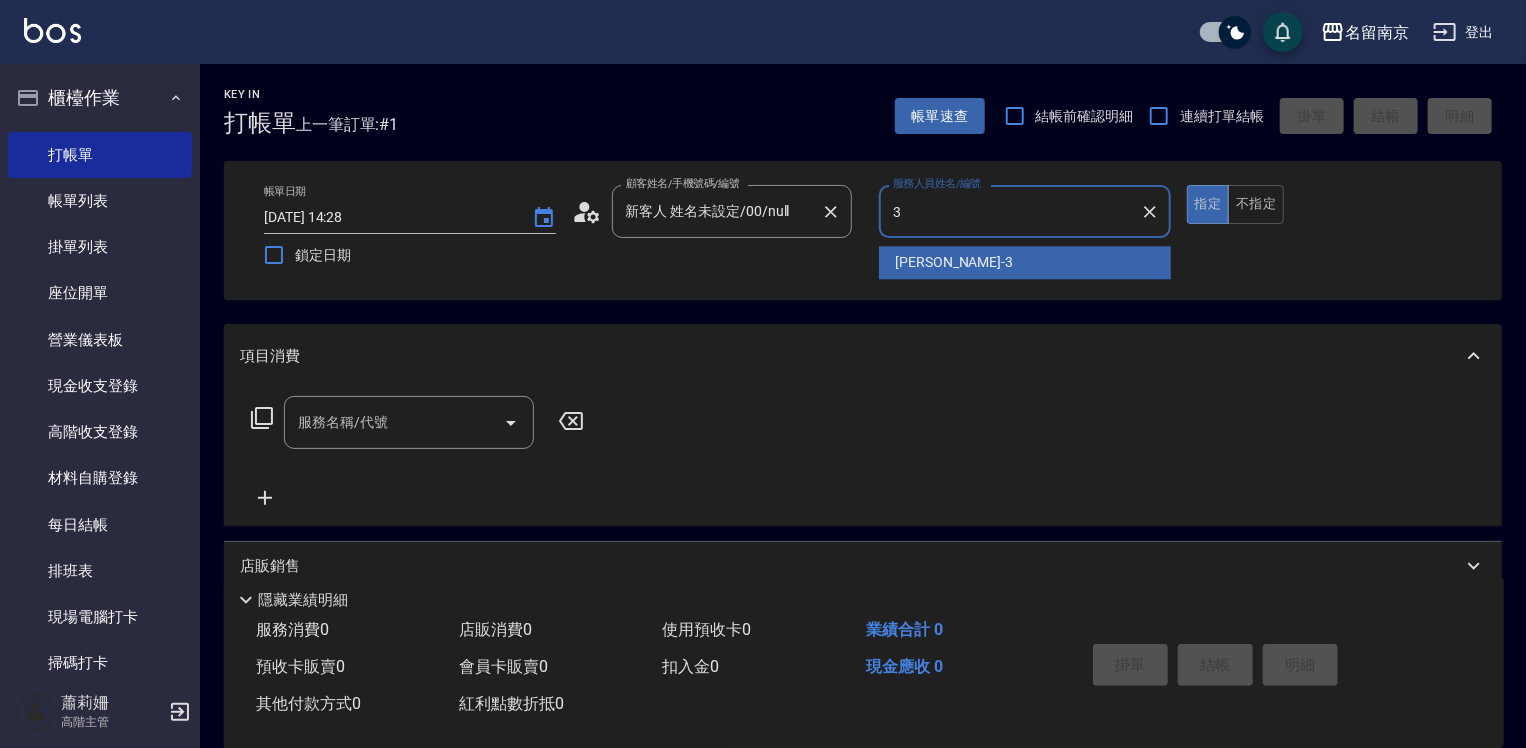 type on "[PERSON_NAME]-3" 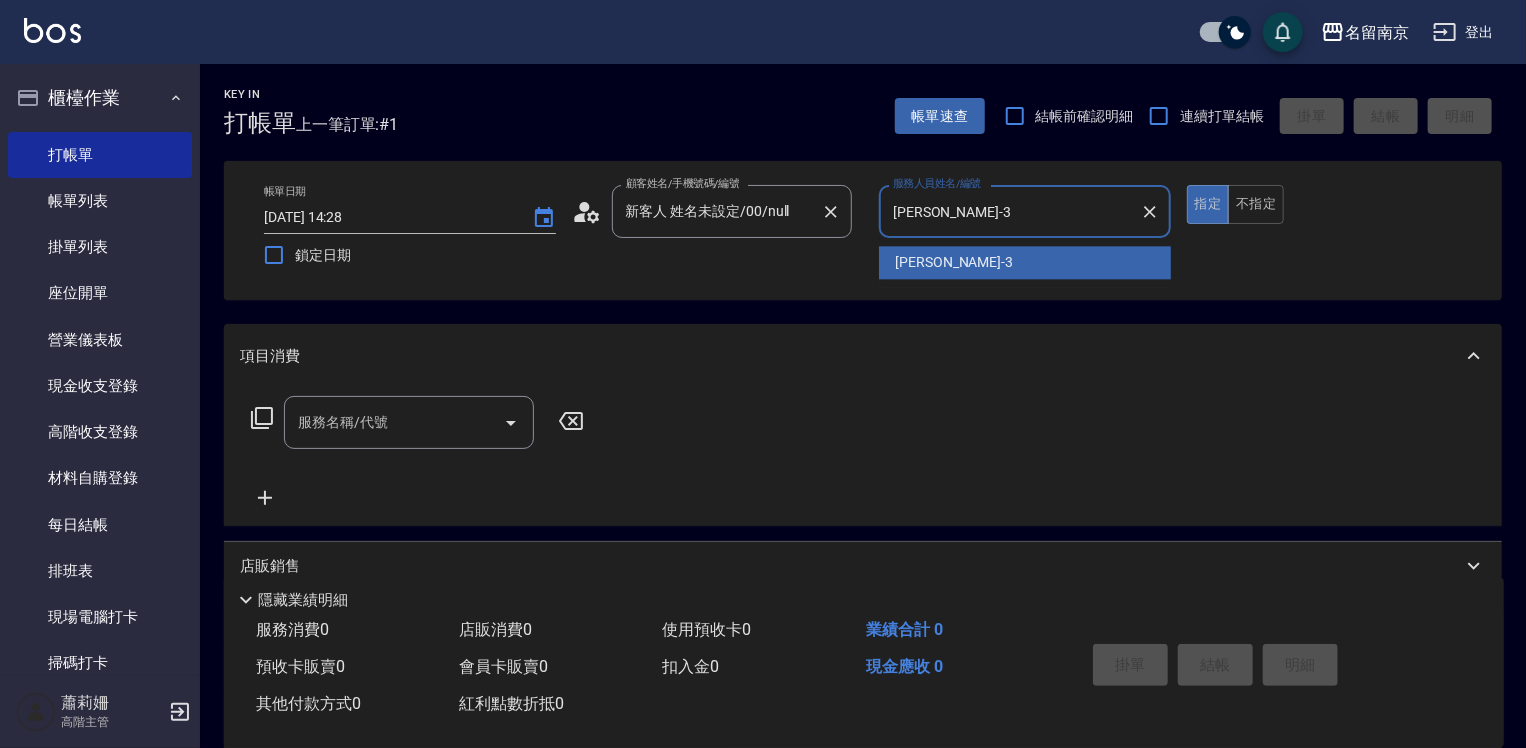 type on "true" 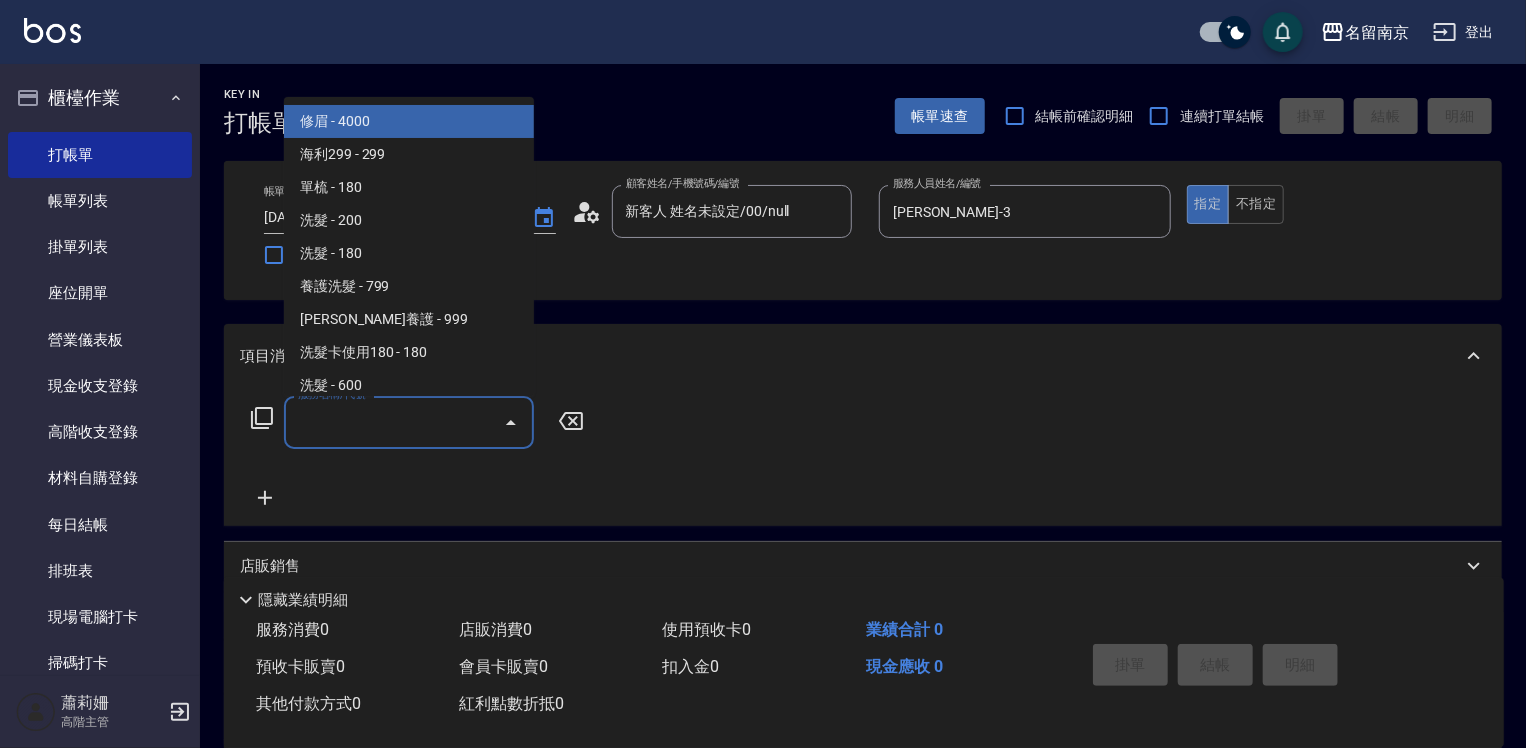 click on "服務名稱/代號" at bounding box center (394, 422) 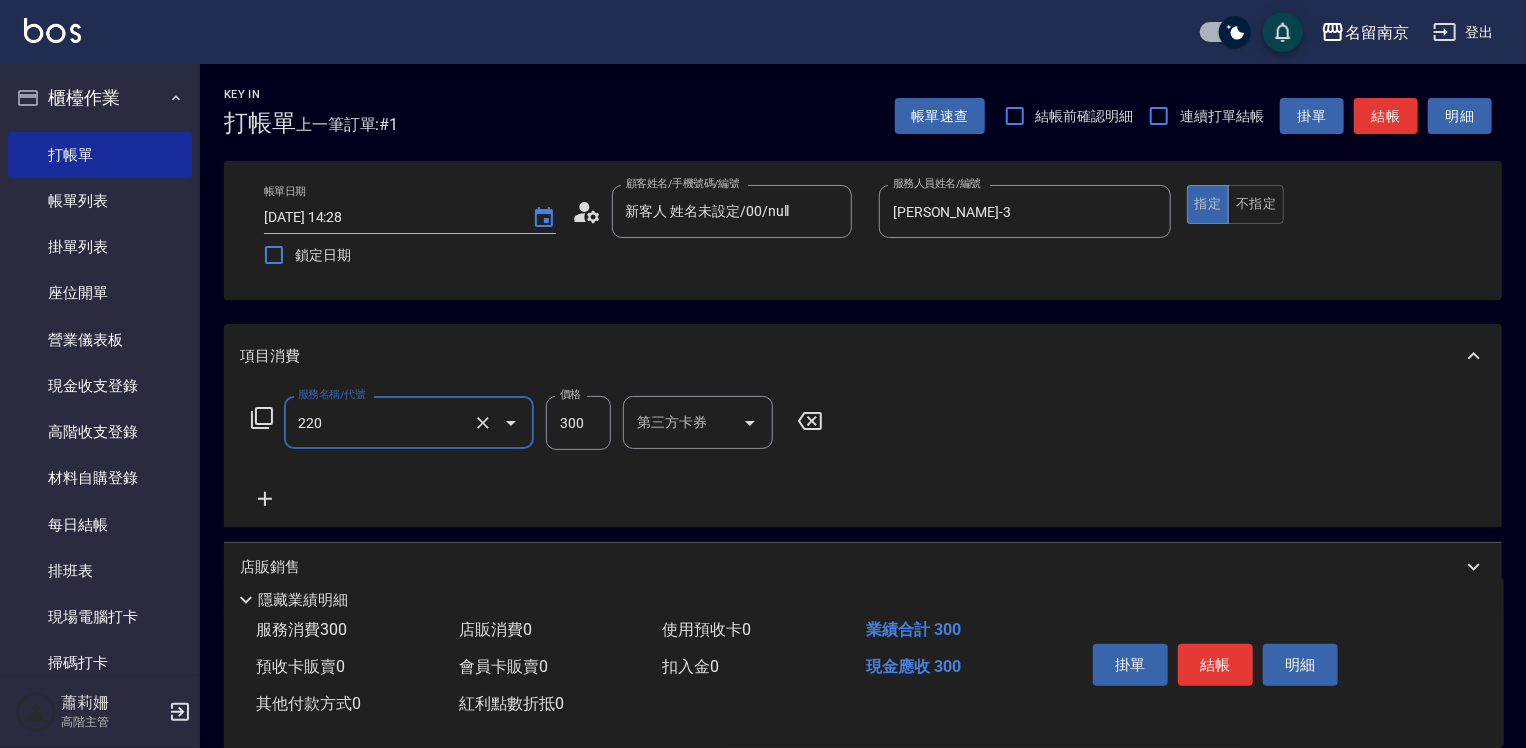 type on "洗髮(220)" 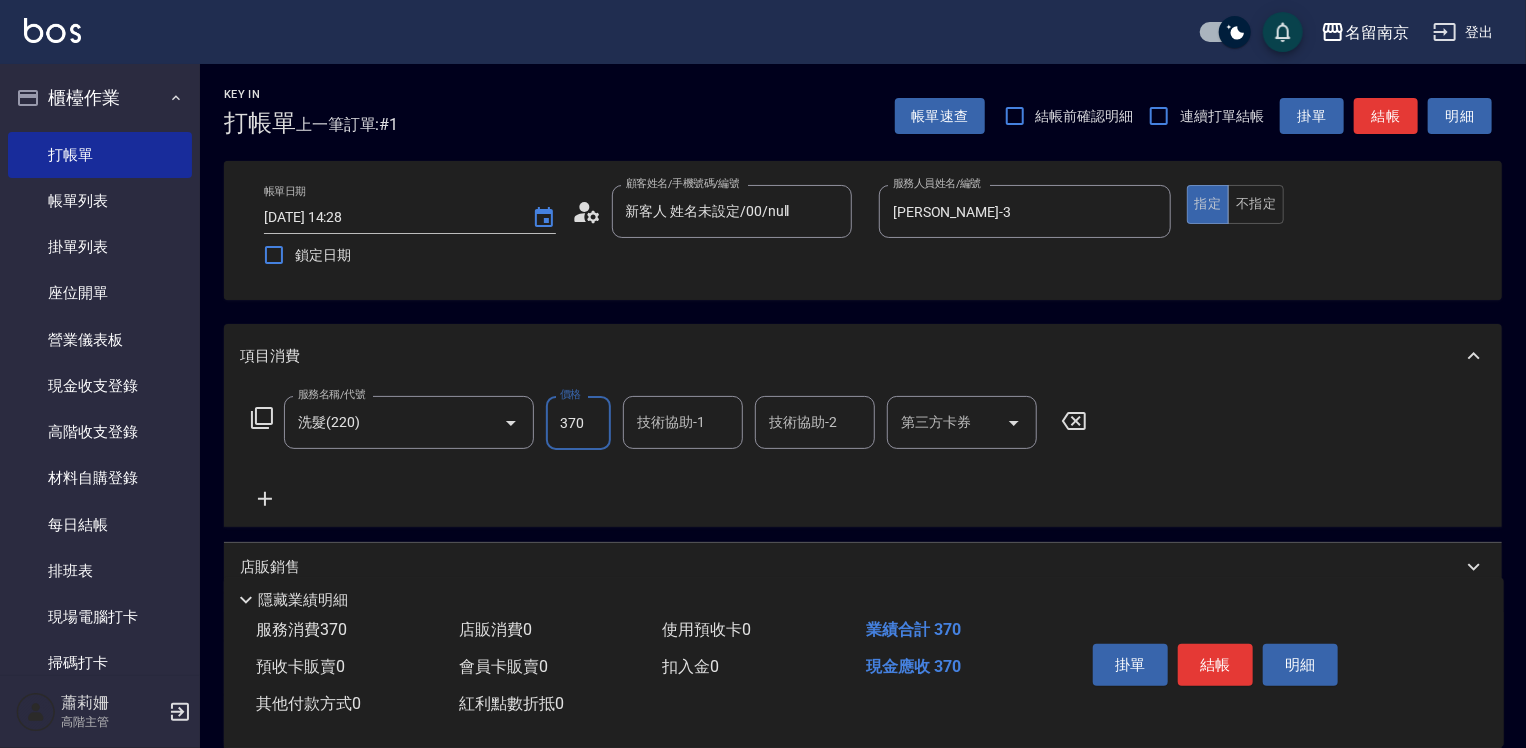 type on "370" 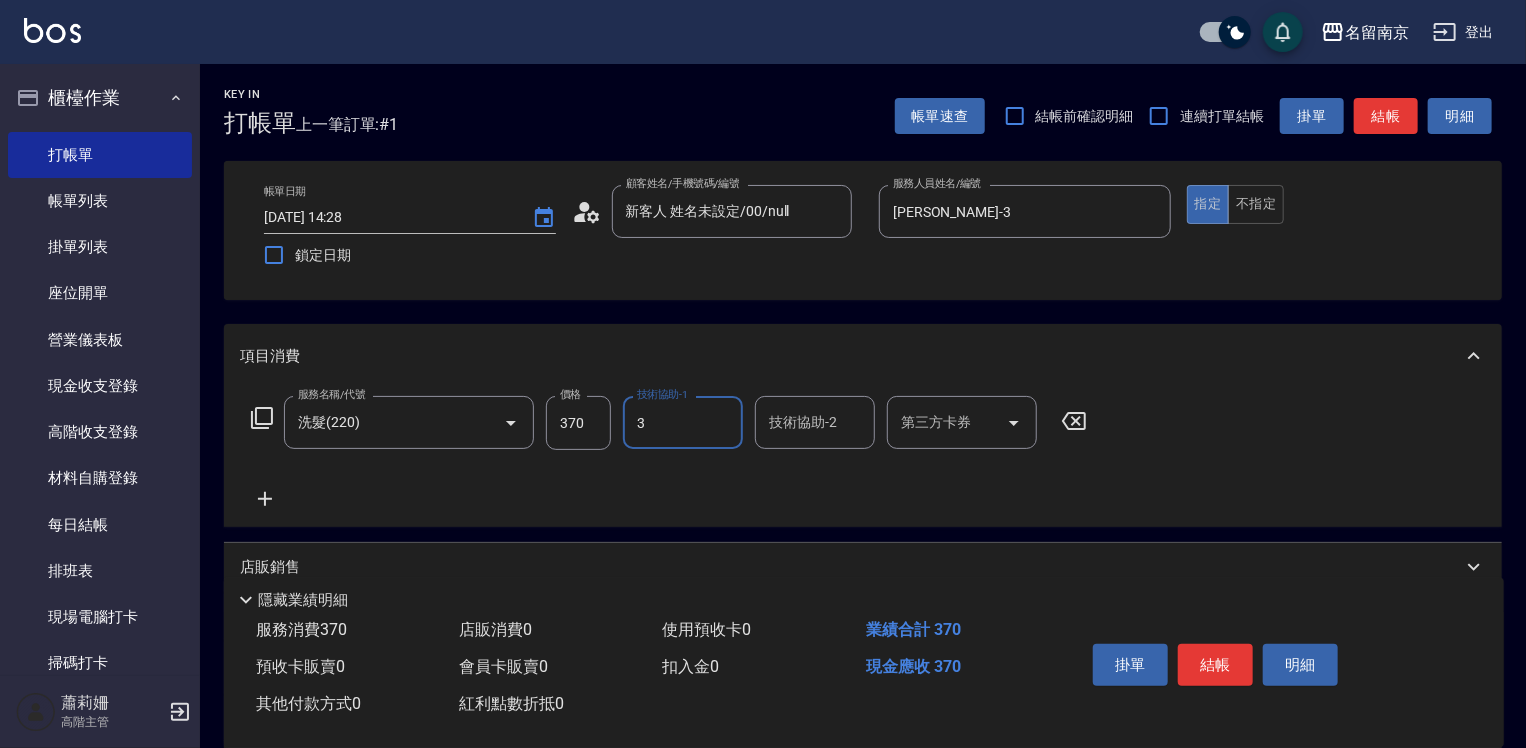 type on "[PERSON_NAME]-3" 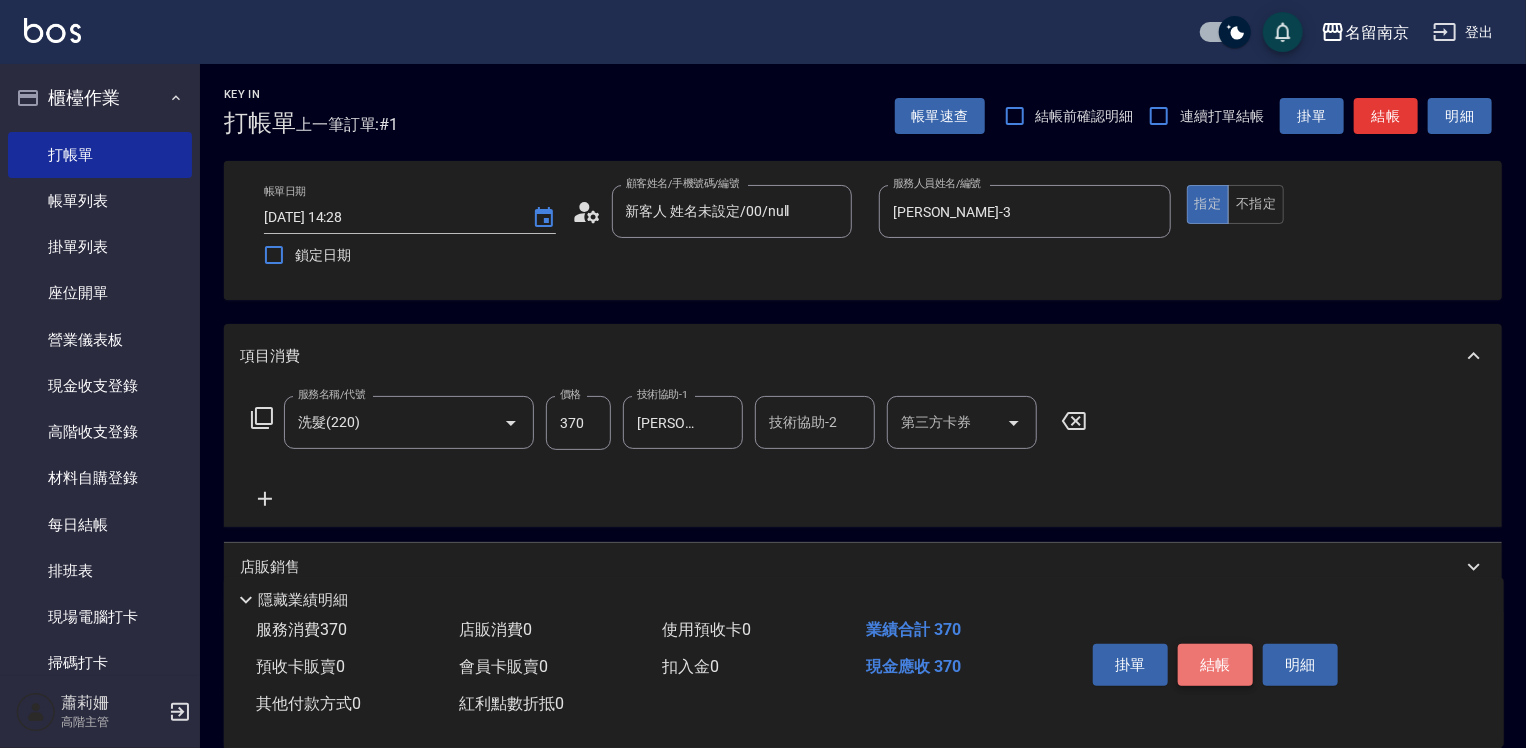 click on "結帳" at bounding box center [1215, 665] 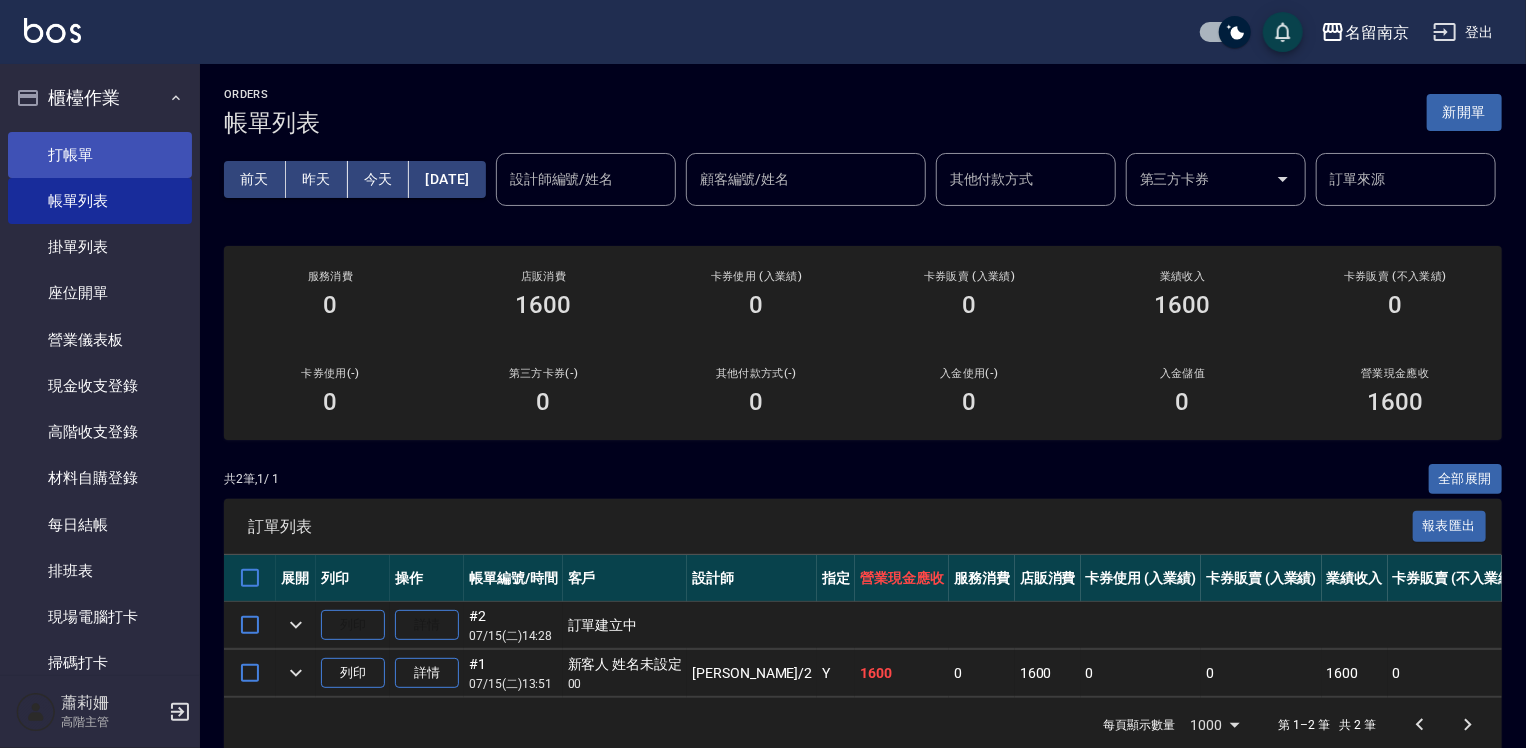 click on "打帳單" at bounding box center (100, 155) 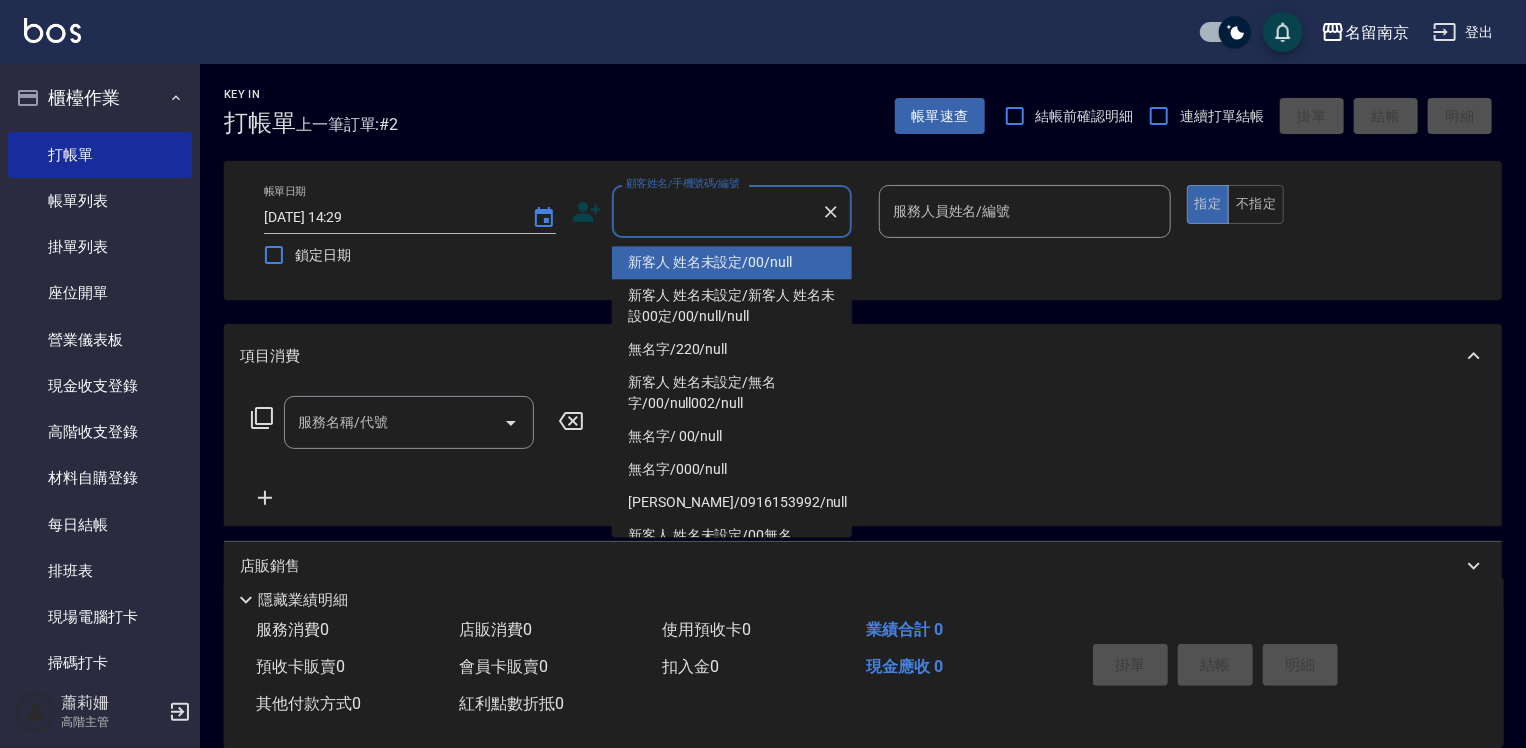 click on "顧客姓名/手機號碼/編號" at bounding box center (717, 211) 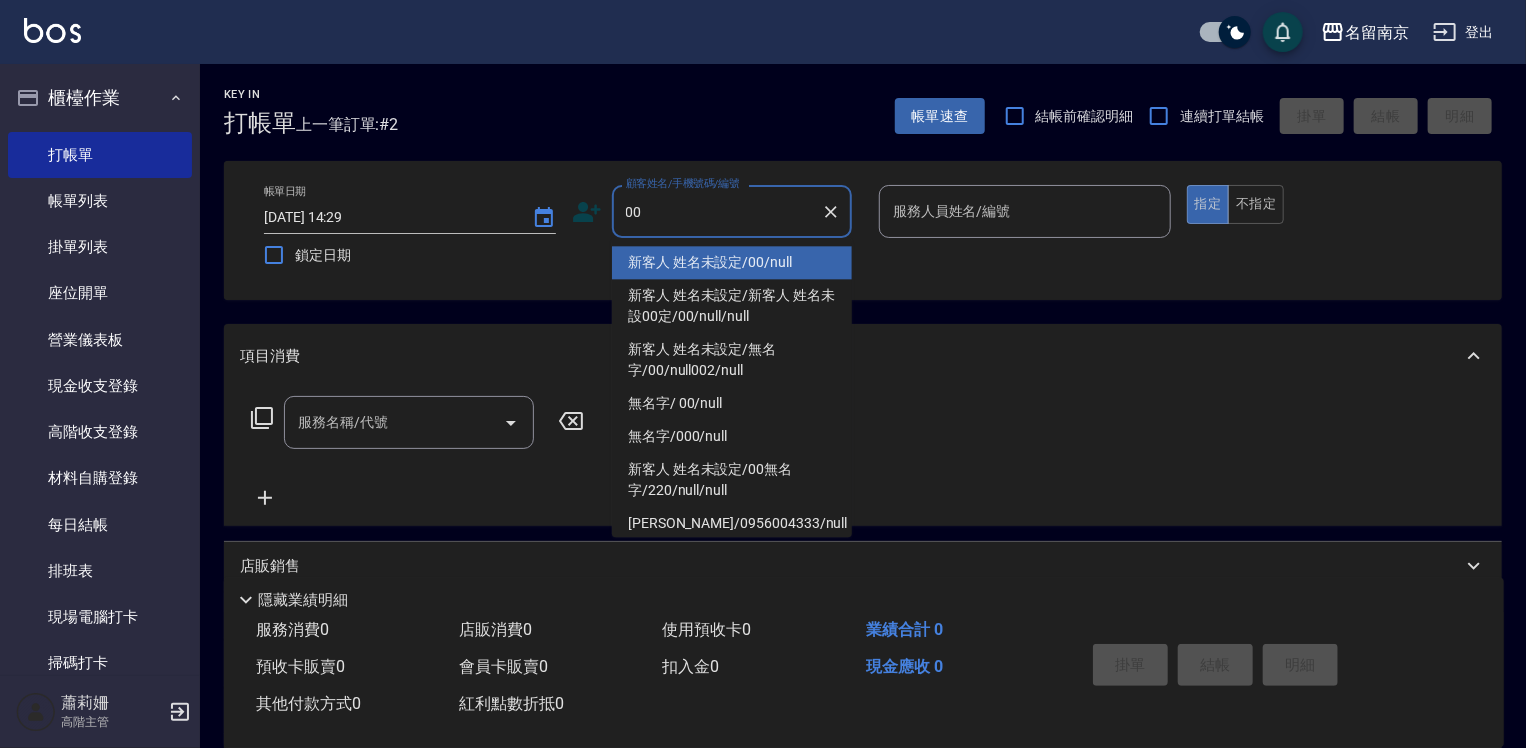 type on "新客人 姓名未設定/00/null" 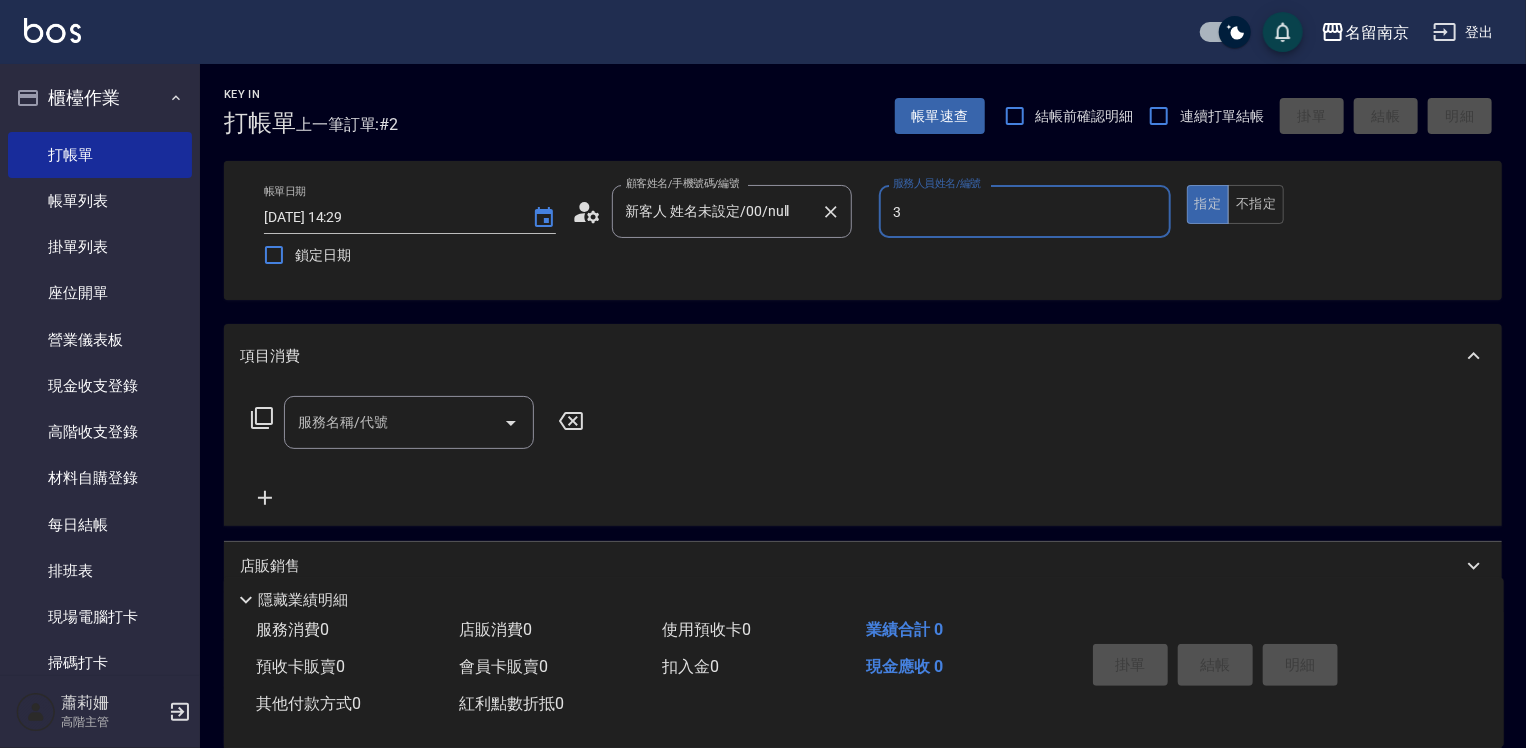 type on "[PERSON_NAME]-3" 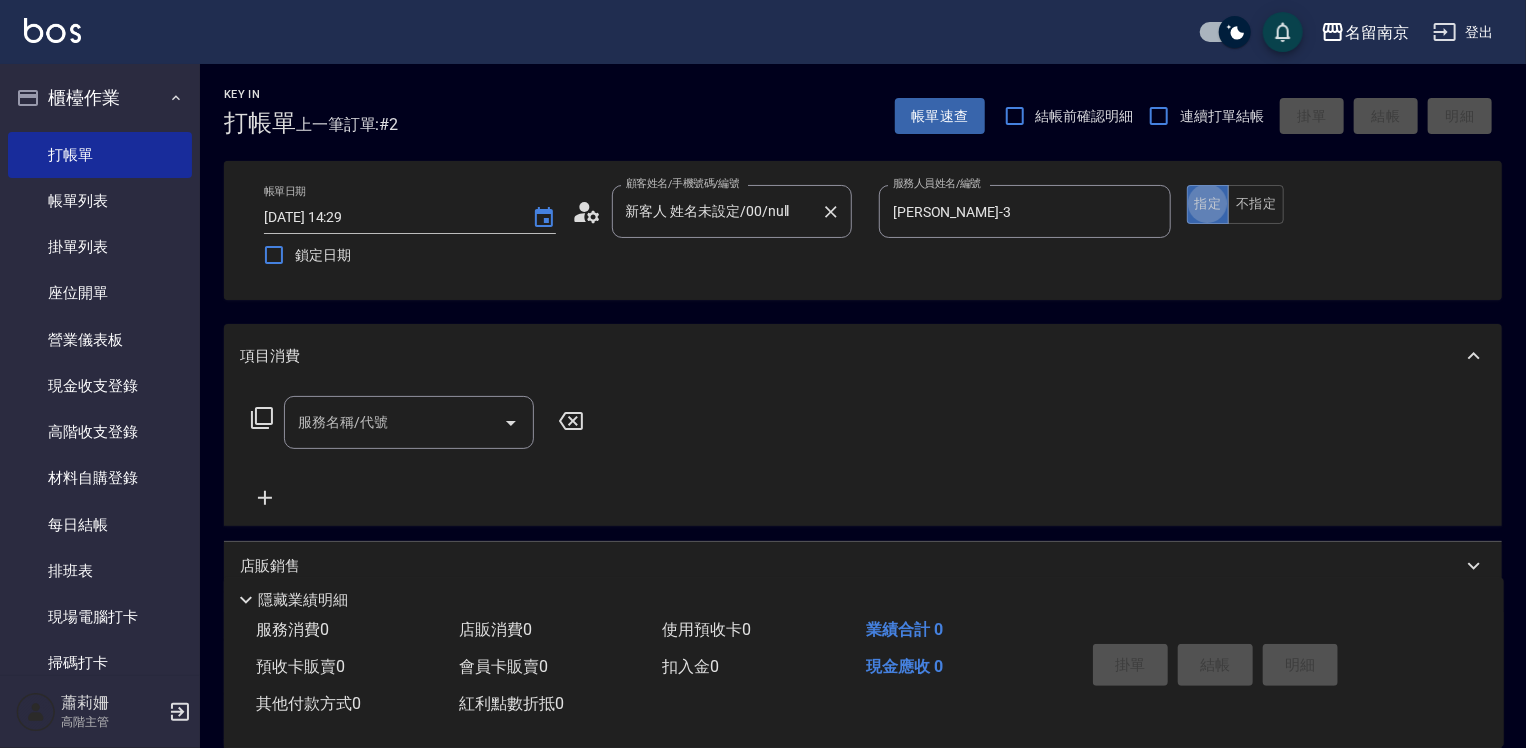 type on "true" 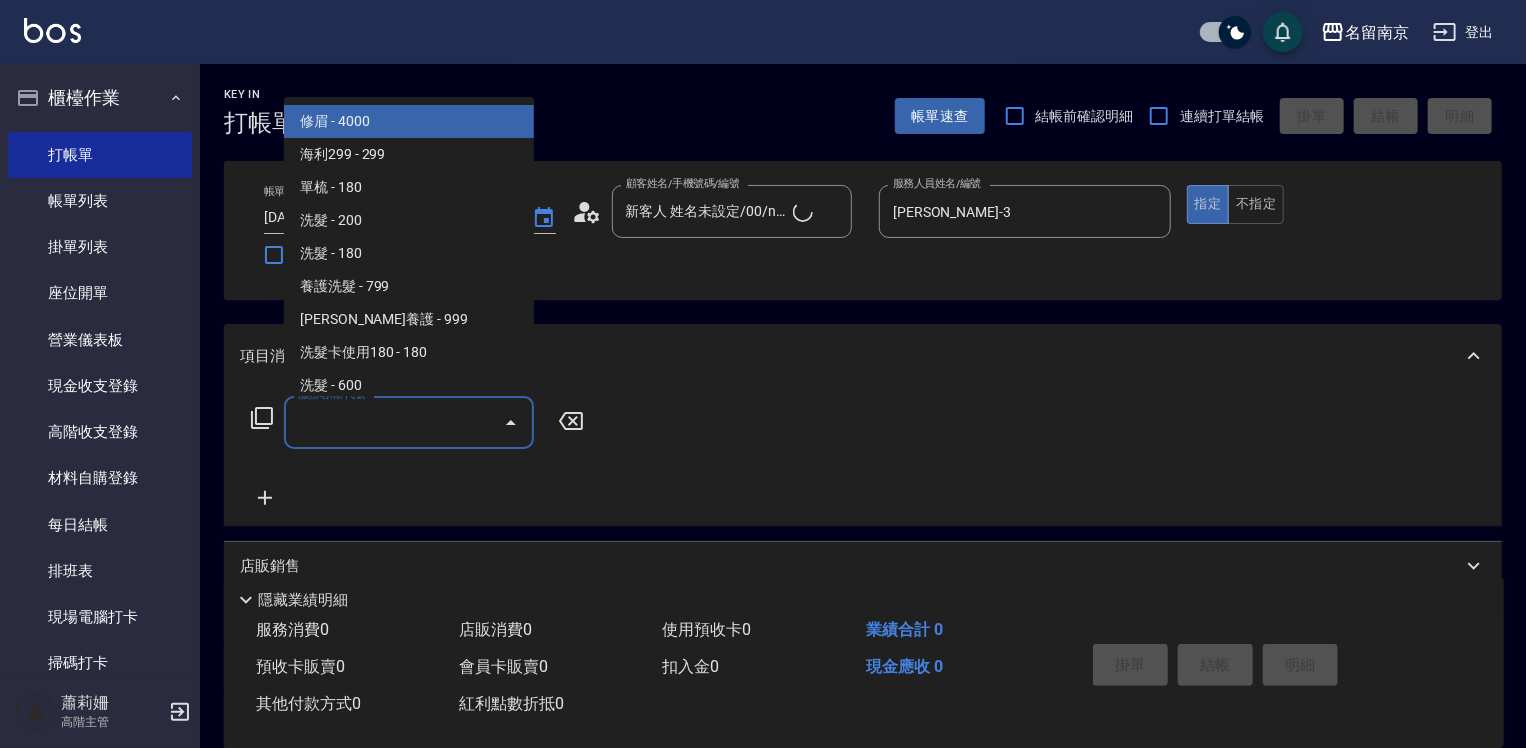 click on "服務名稱/代號" at bounding box center (394, 422) 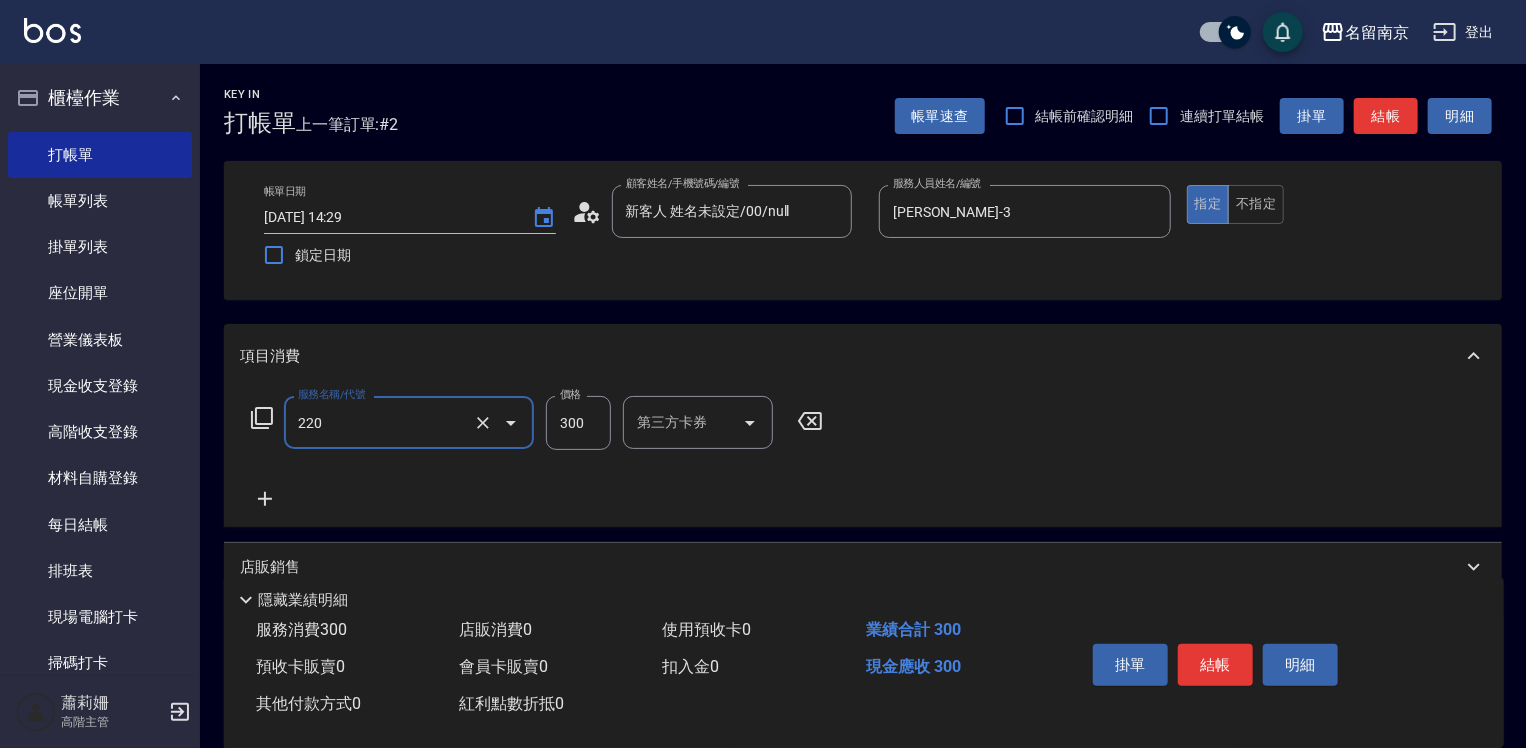 type on "洗髮(220)" 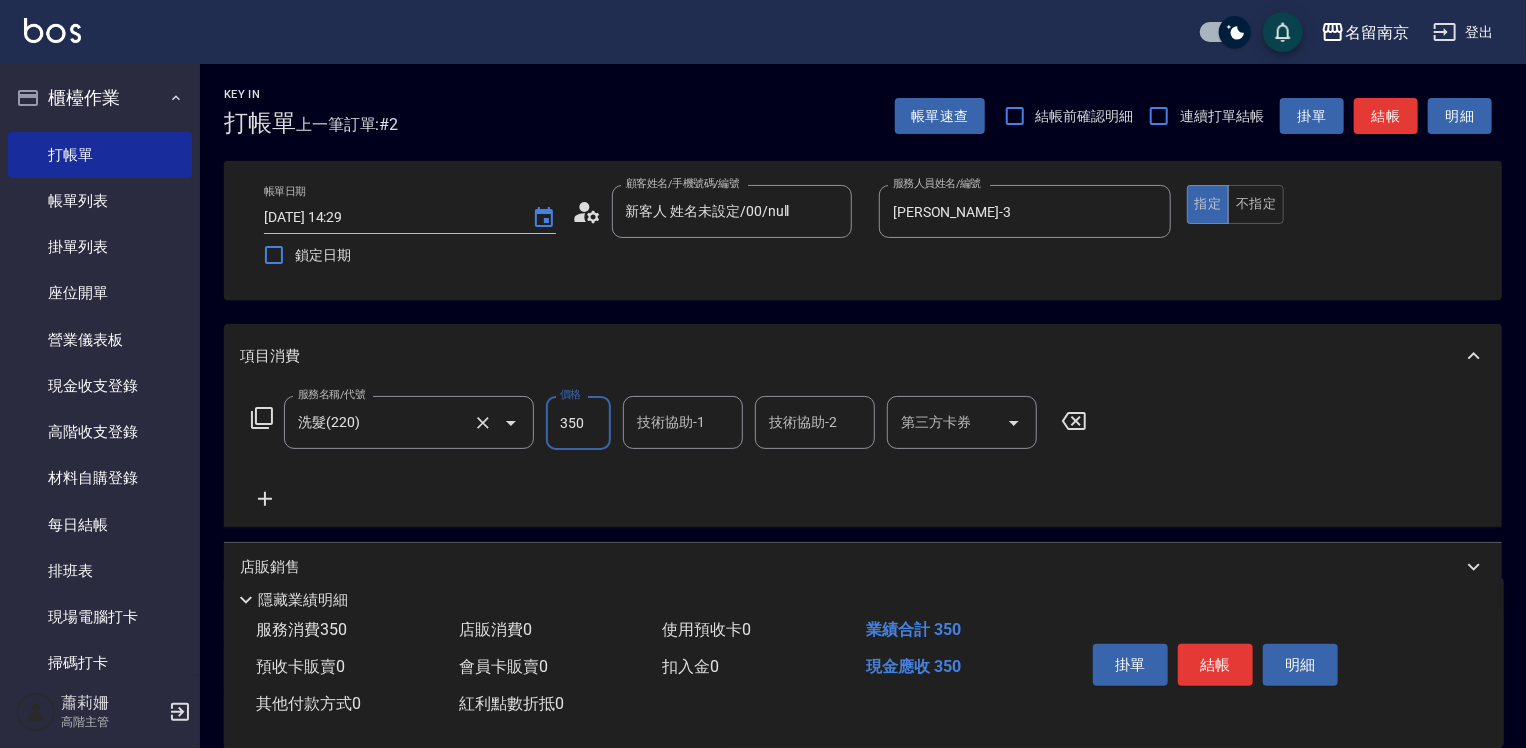type on "350" 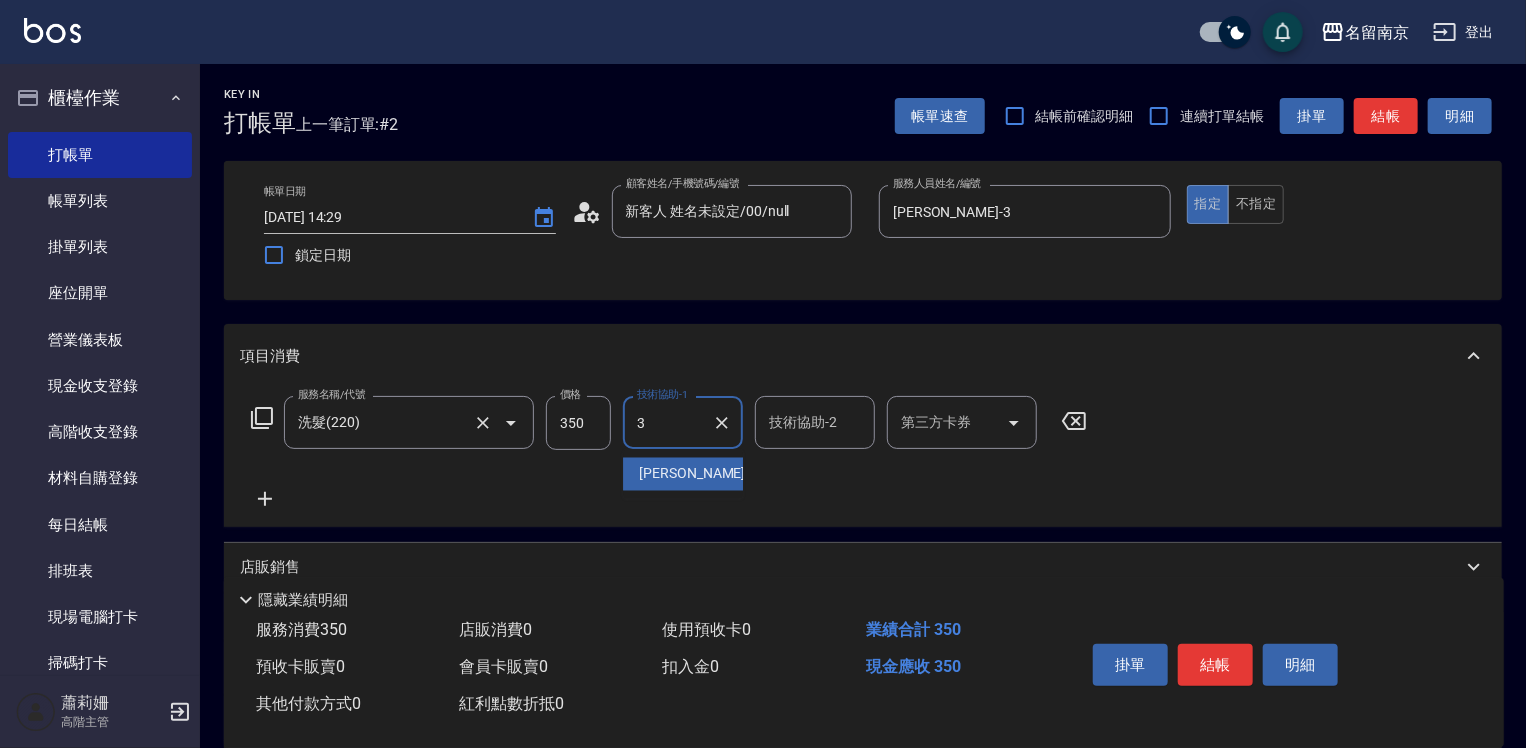 type on "[PERSON_NAME]-3" 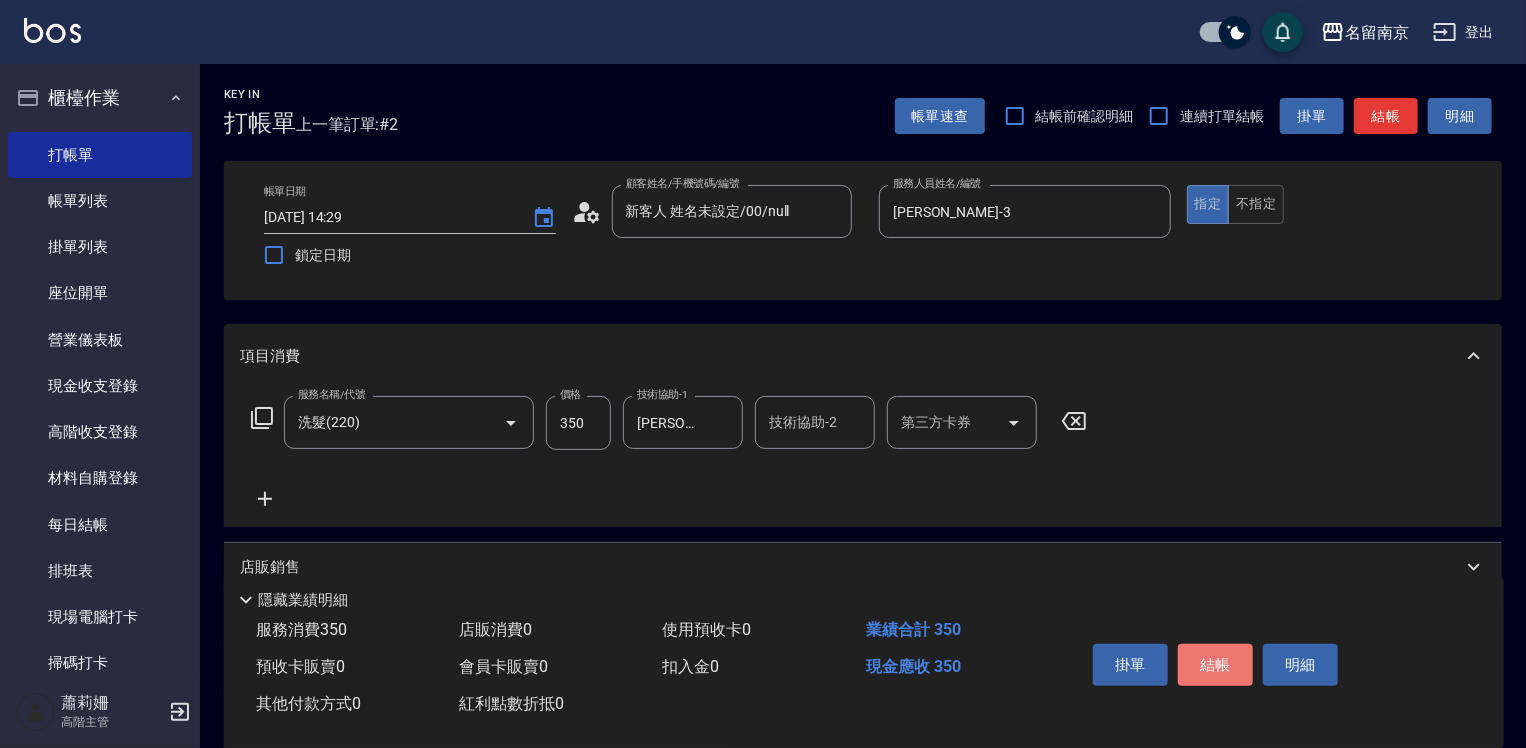 drag, startPoint x: 1225, startPoint y: 656, endPoint x: 1360, endPoint y: 389, distance: 299.1889 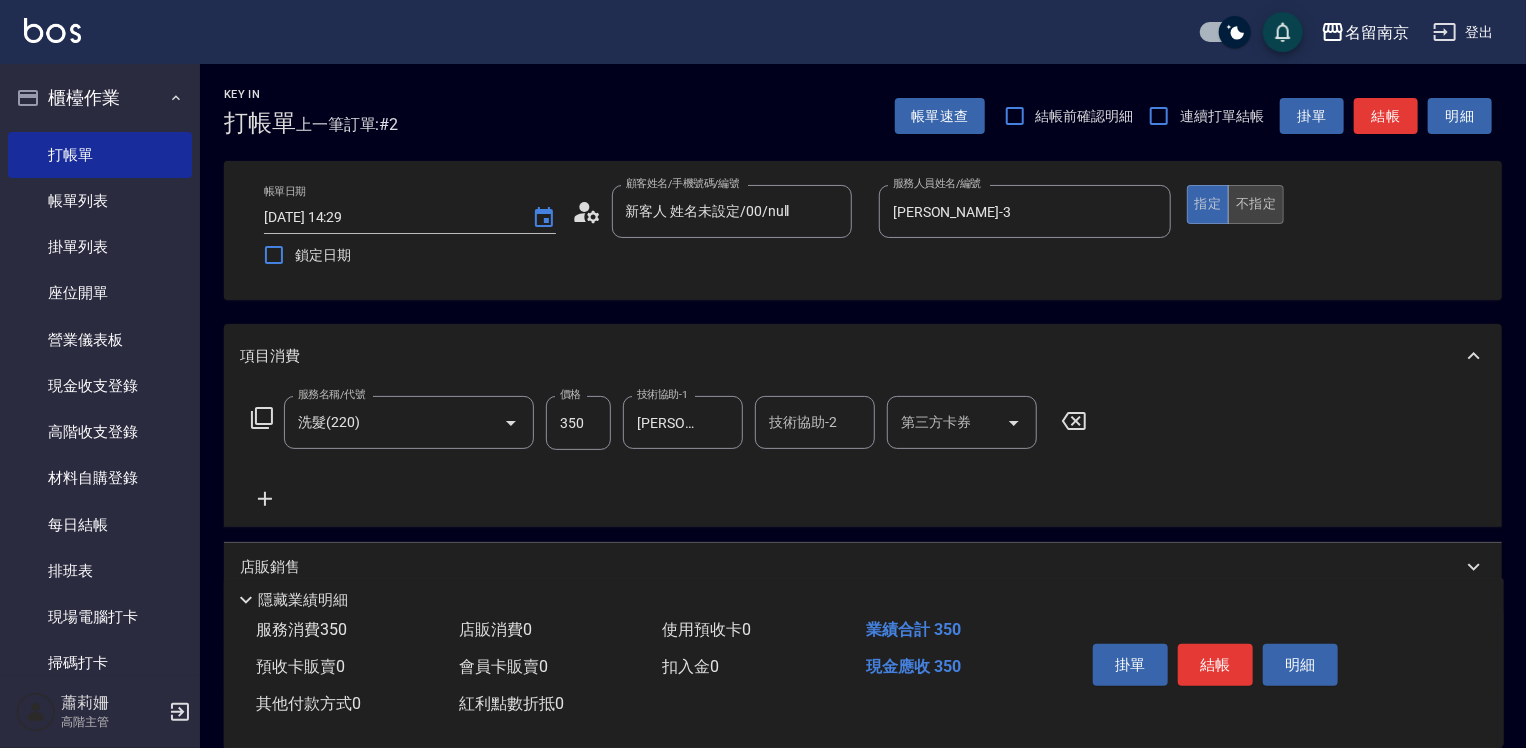 click on "不指定" at bounding box center (1256, 204) 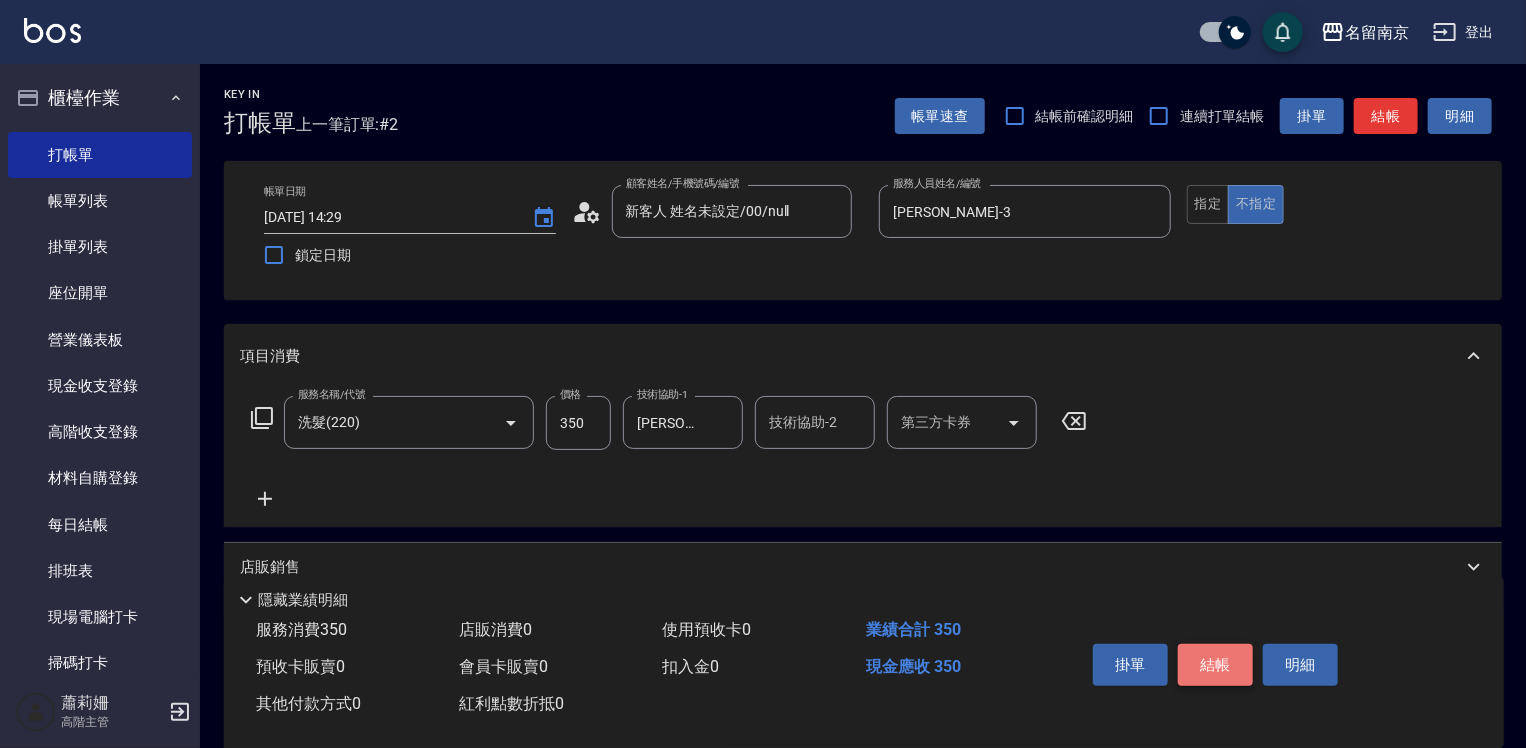 click on "結帳" at bounding box center [1215, 665] 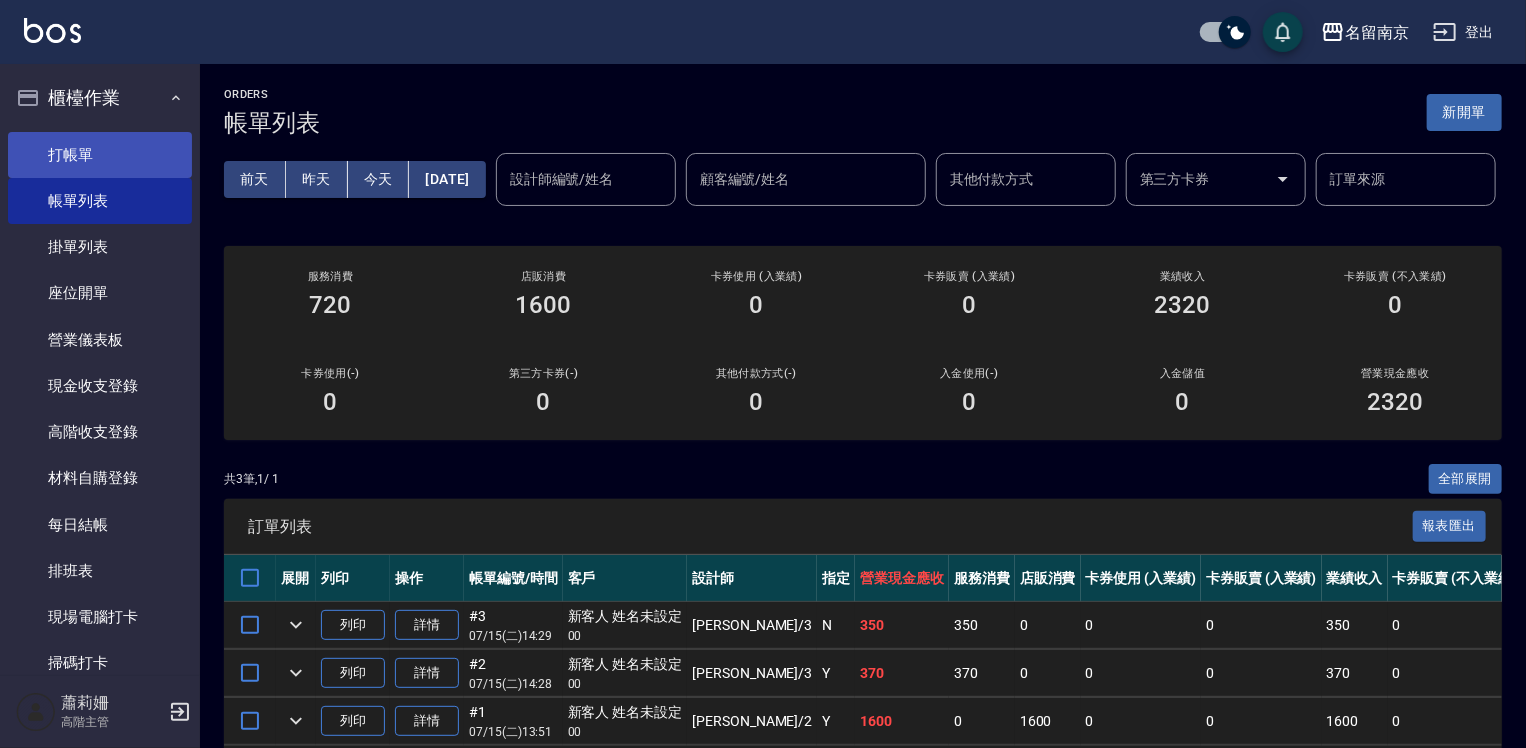 drag, startPoint x: 129, startPoint y: 152, endPoint x: 517, endPoint y: 160, distance: 388.08246 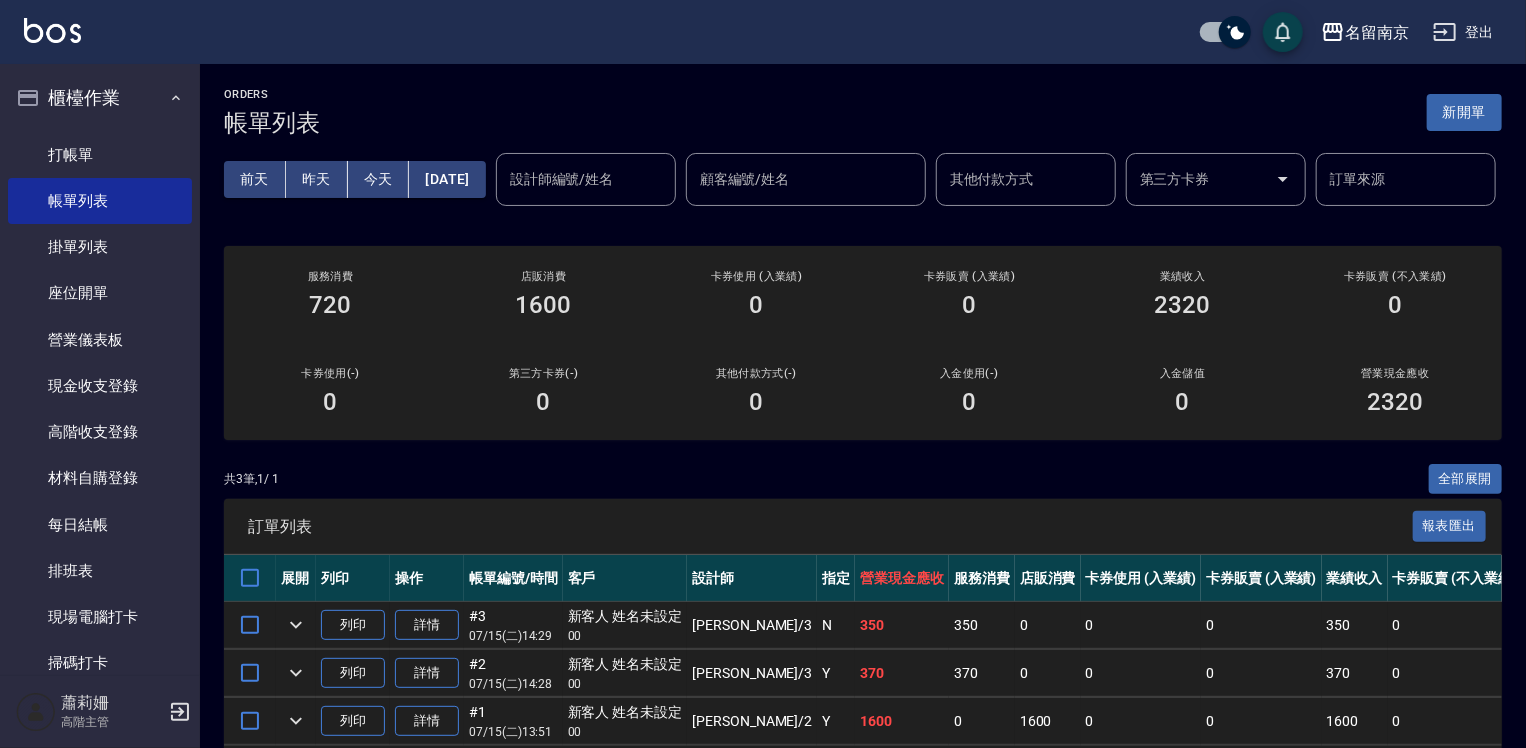 click on "打帳單" at bounding box center (100, 155) 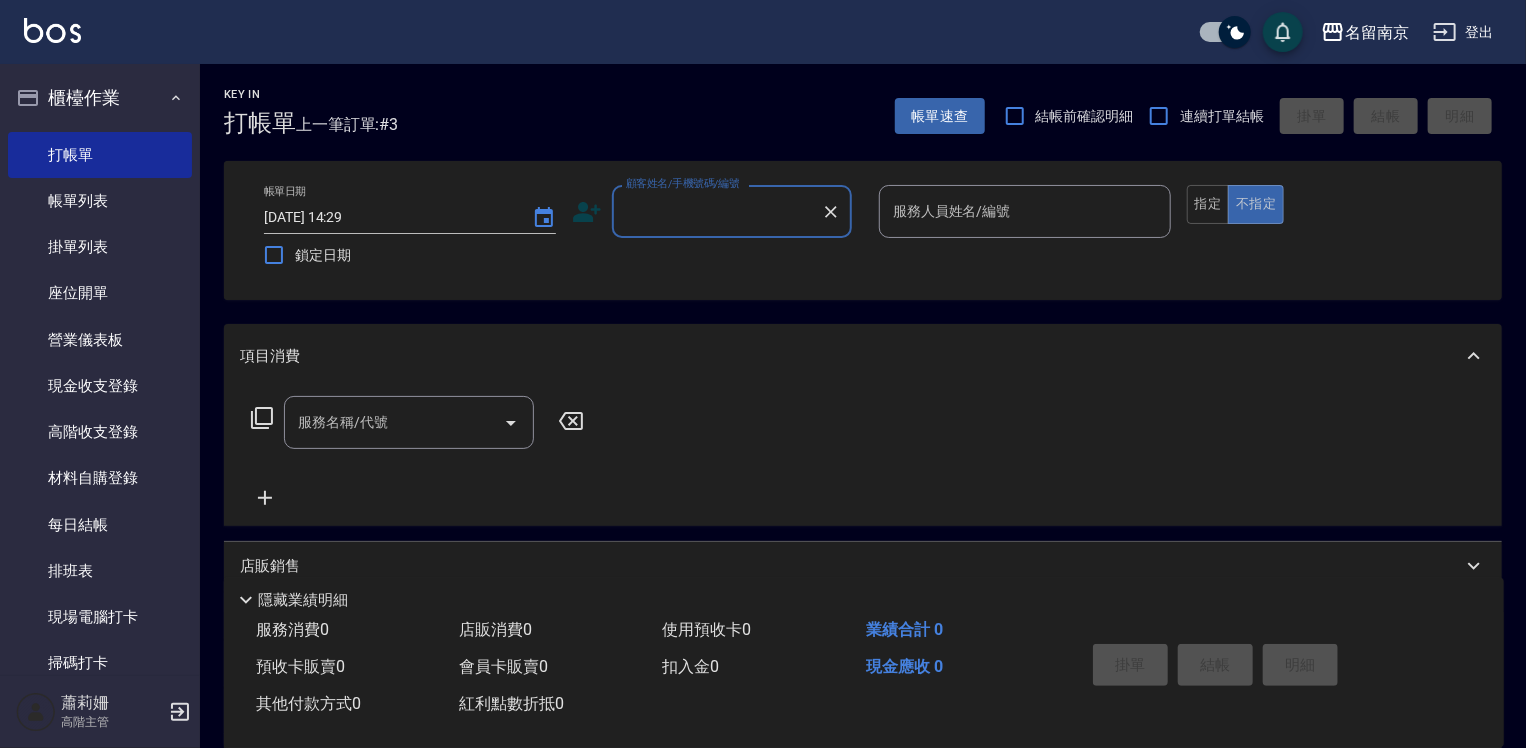click on "顧客姓名/手機號碼/編號" at bounding box center [732, 211] 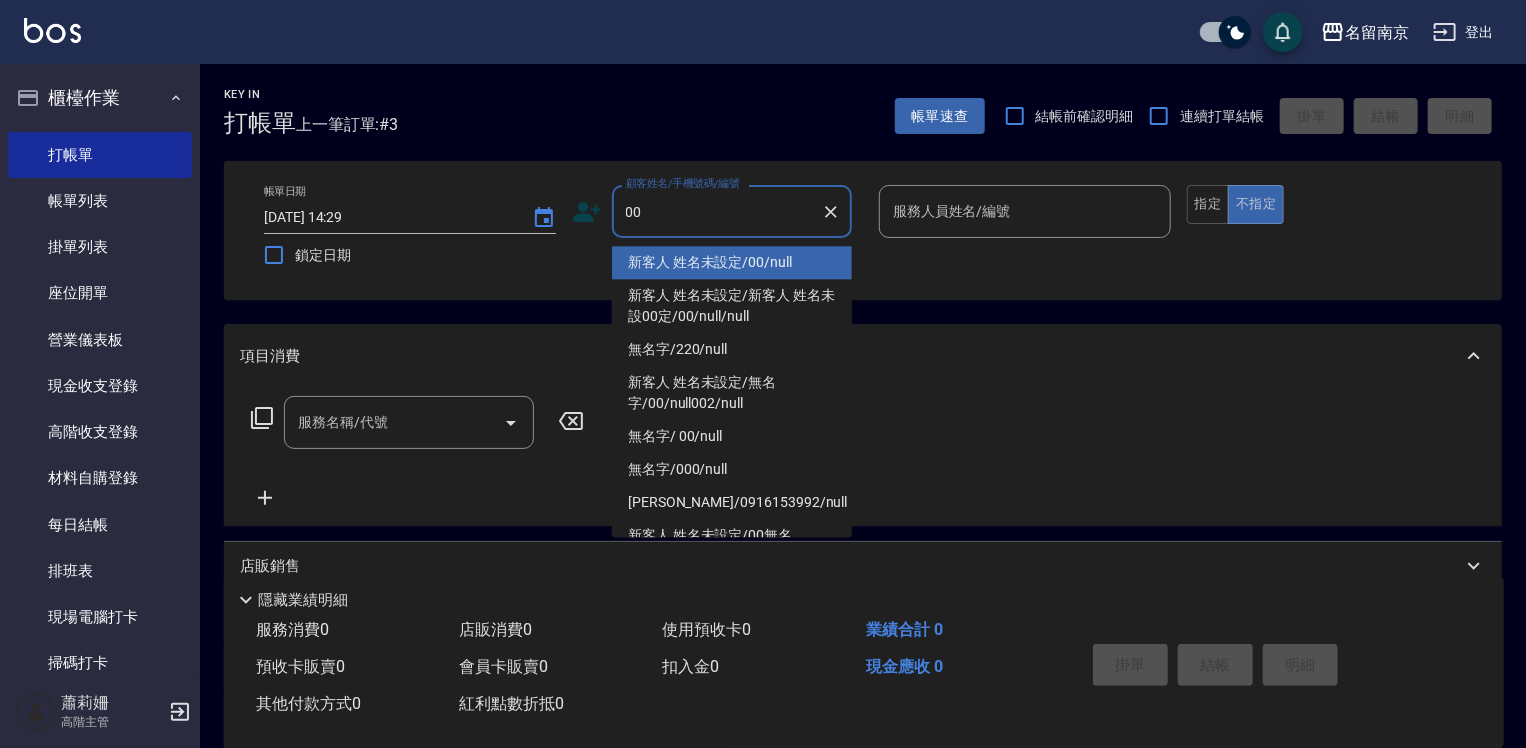 type on "新客人 姓名未設定/00/null" 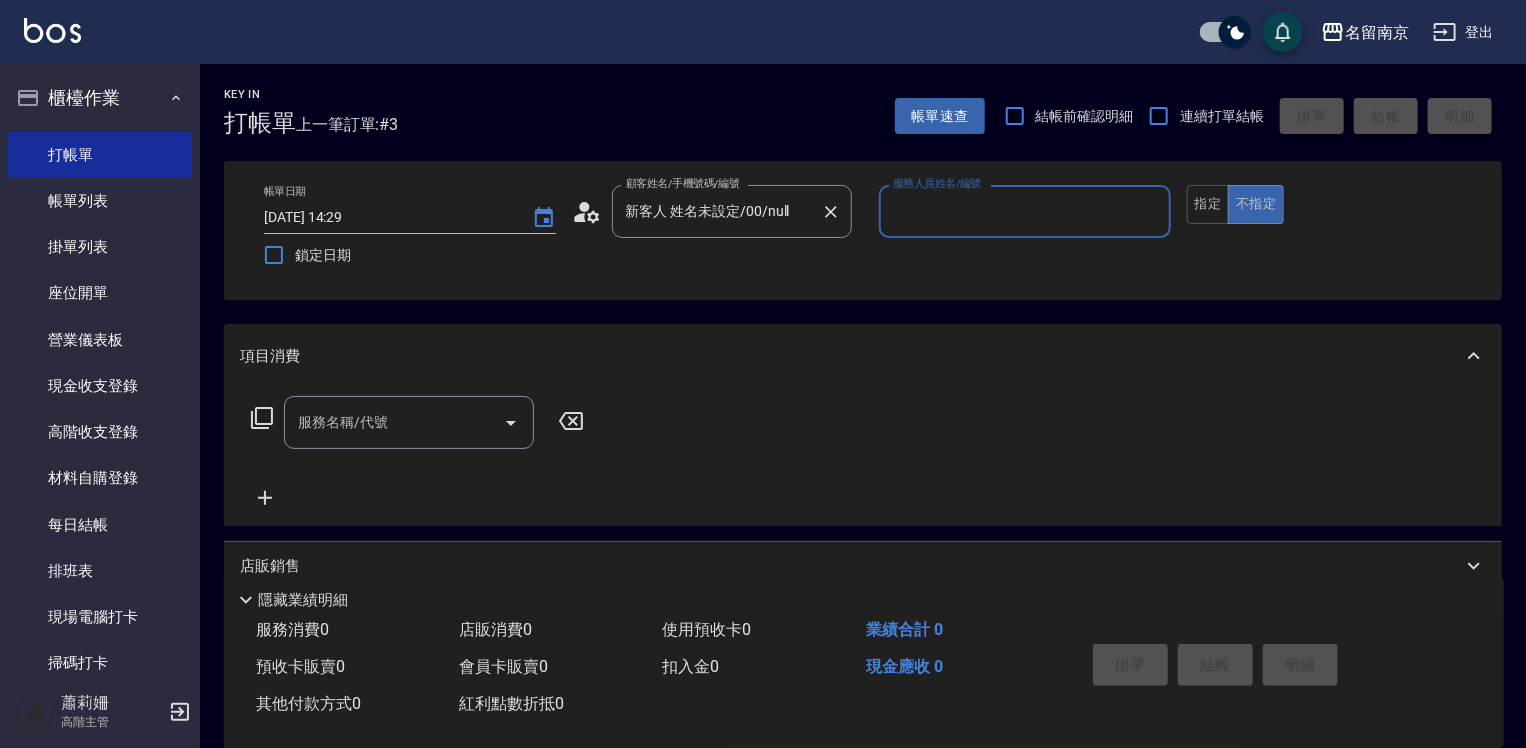 type on "3" 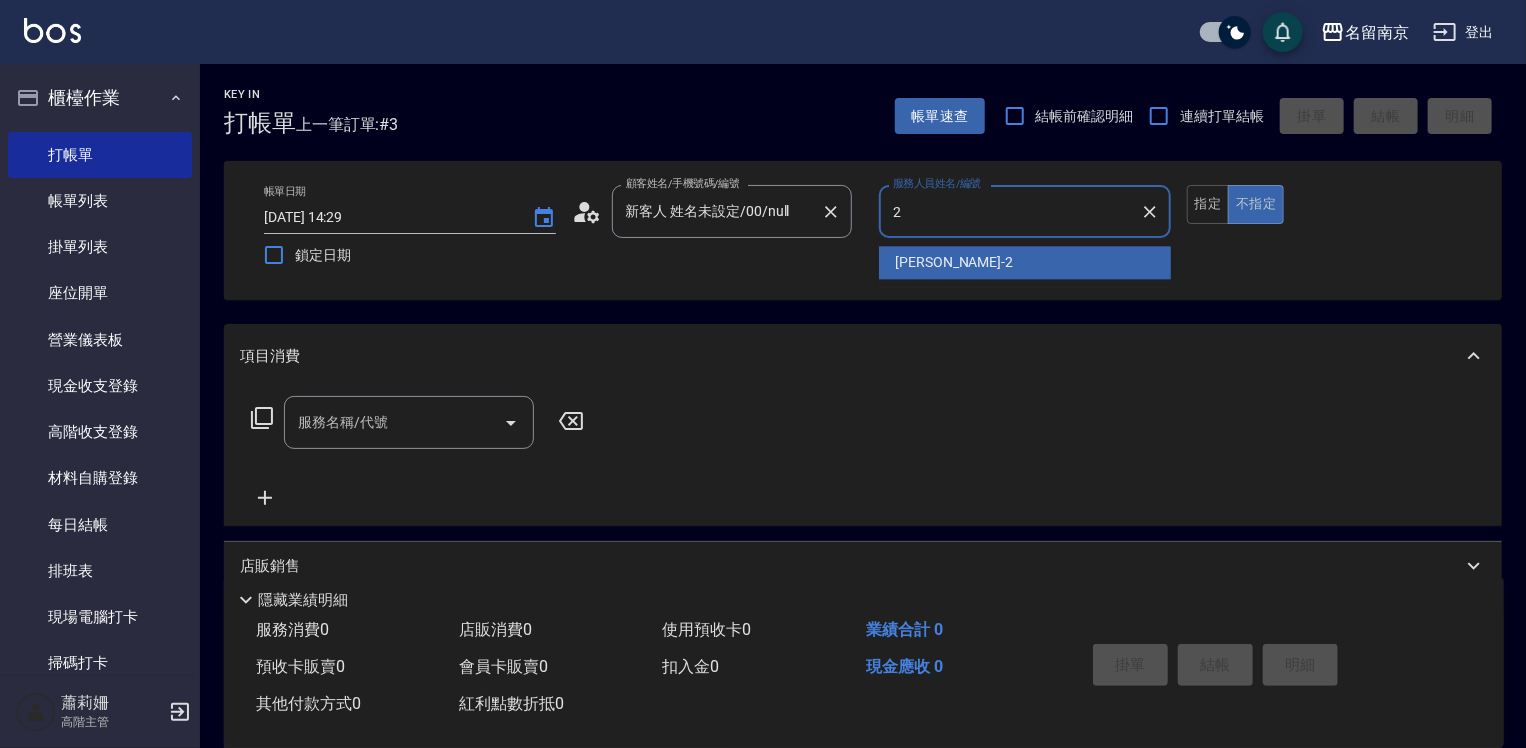 type on "[PERSON_NAME]-2" 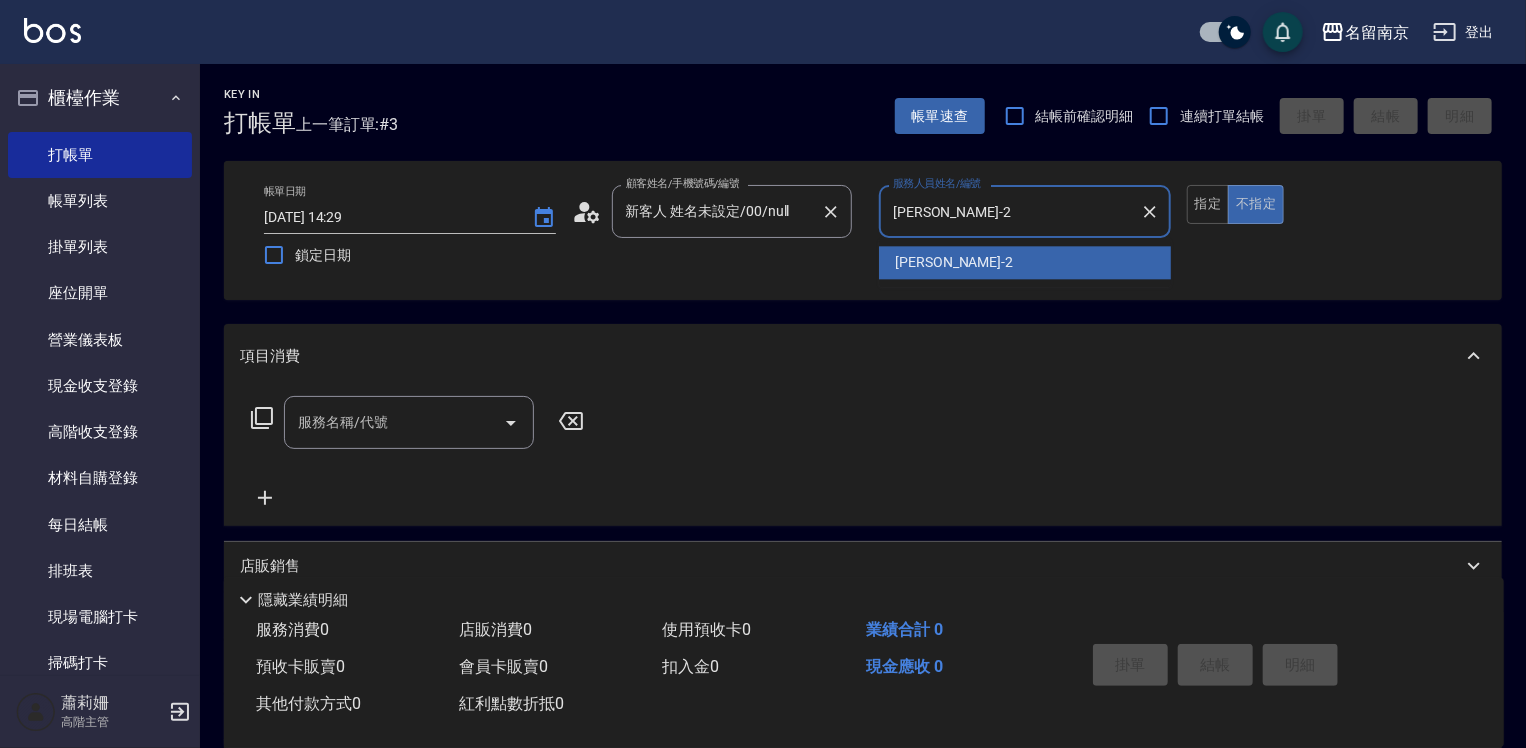 type on "false" 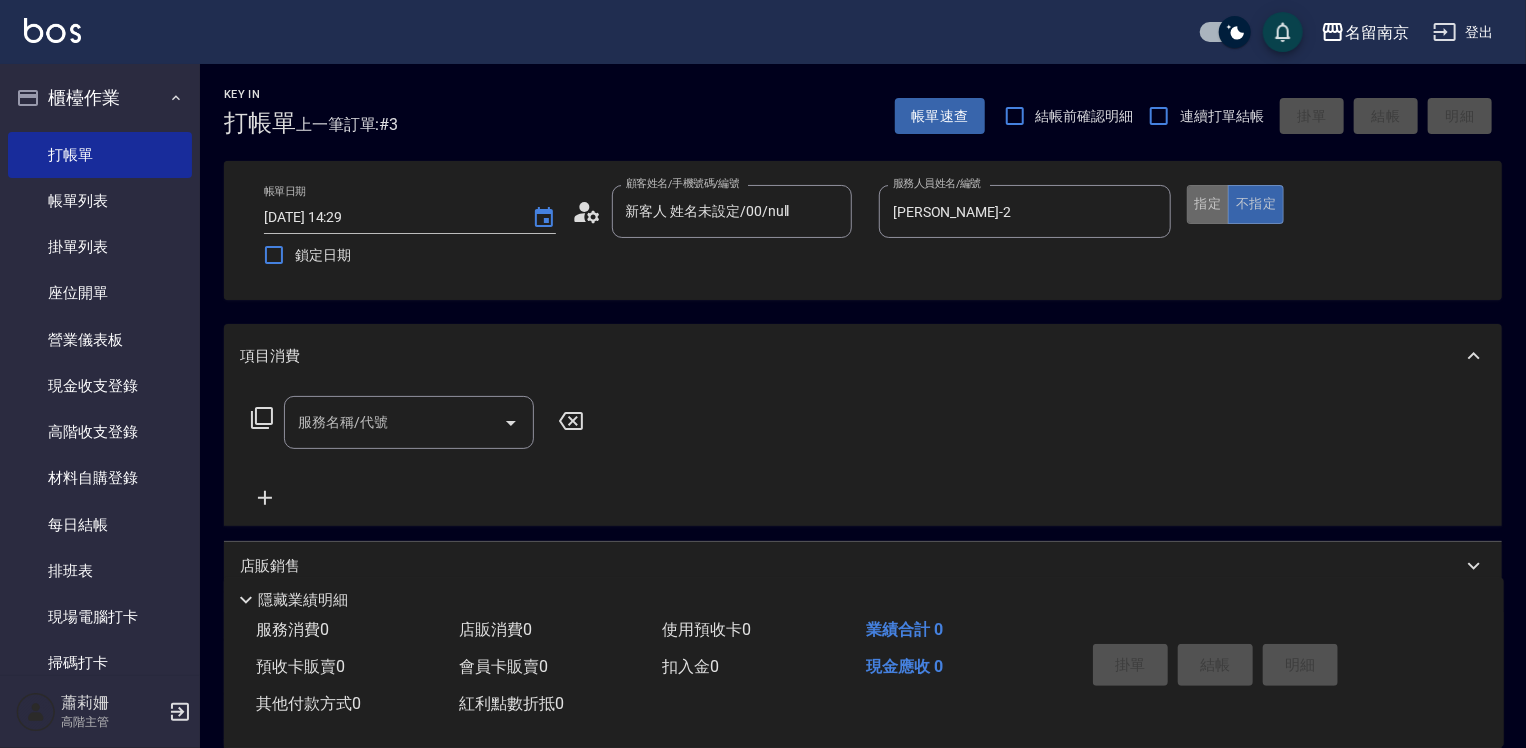 click on "指定" at bounding box center (1208, 204) 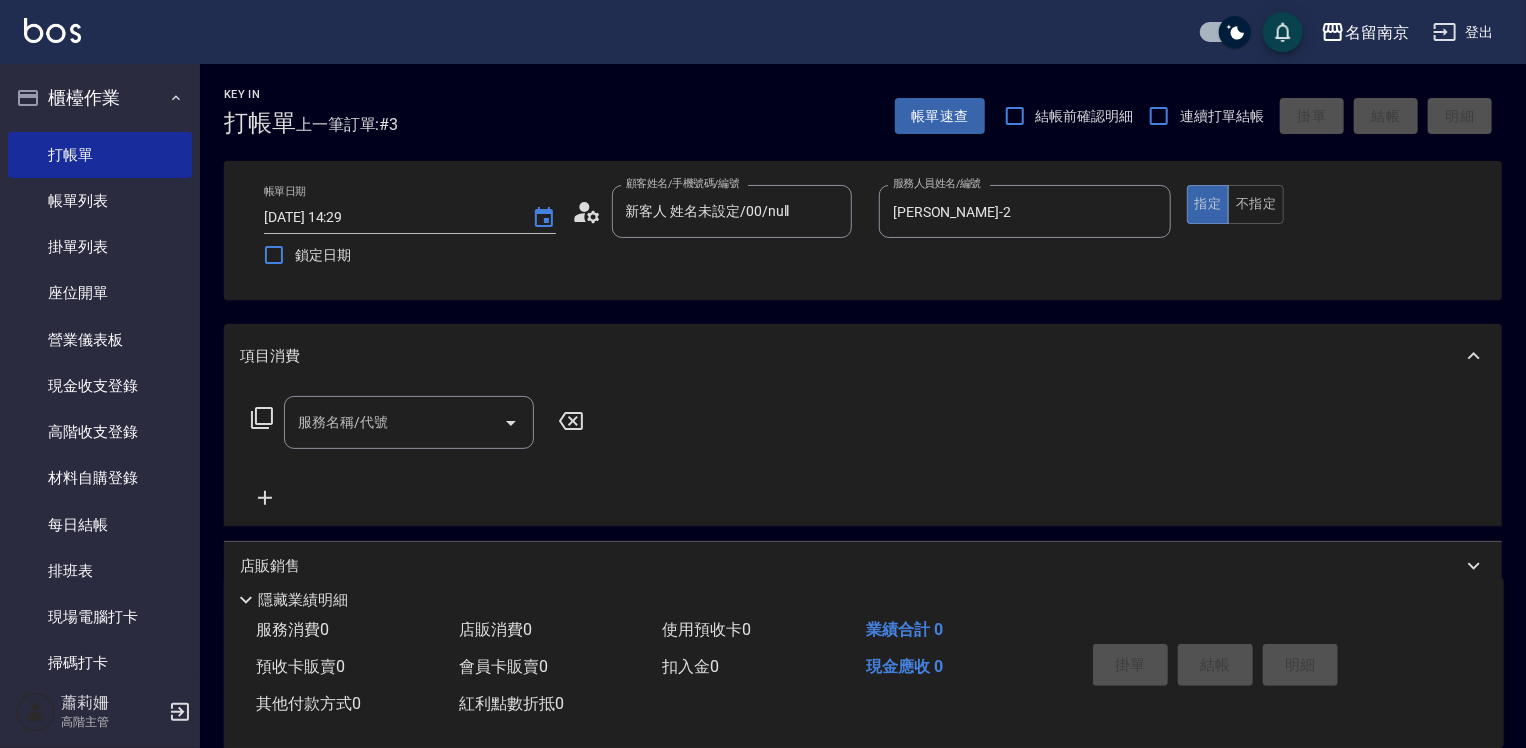 drag, startPoint x: 430, startPoint y: 425, endPoint x: 549, endPoint y: 411, distance: 119.8207 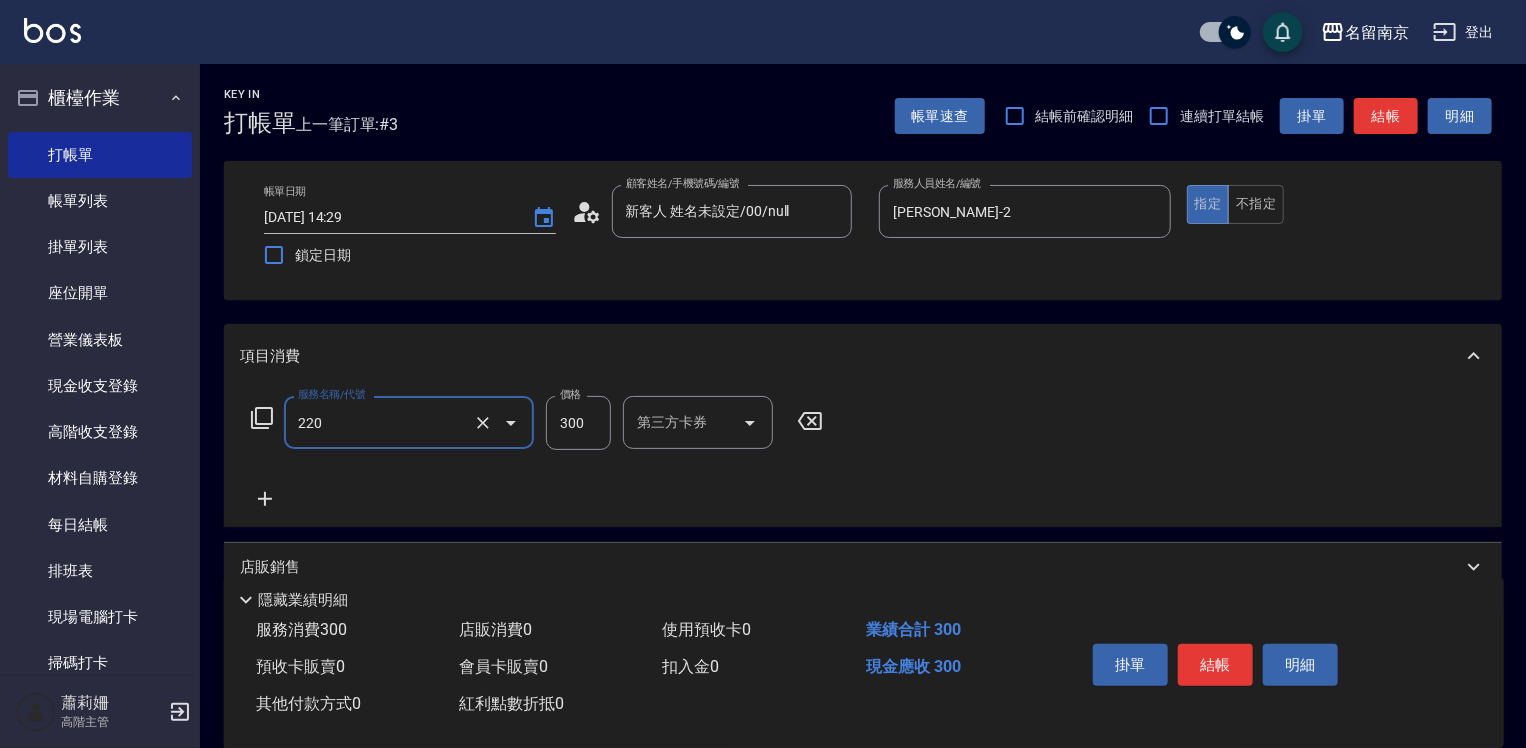 type on "洗髮(220)" 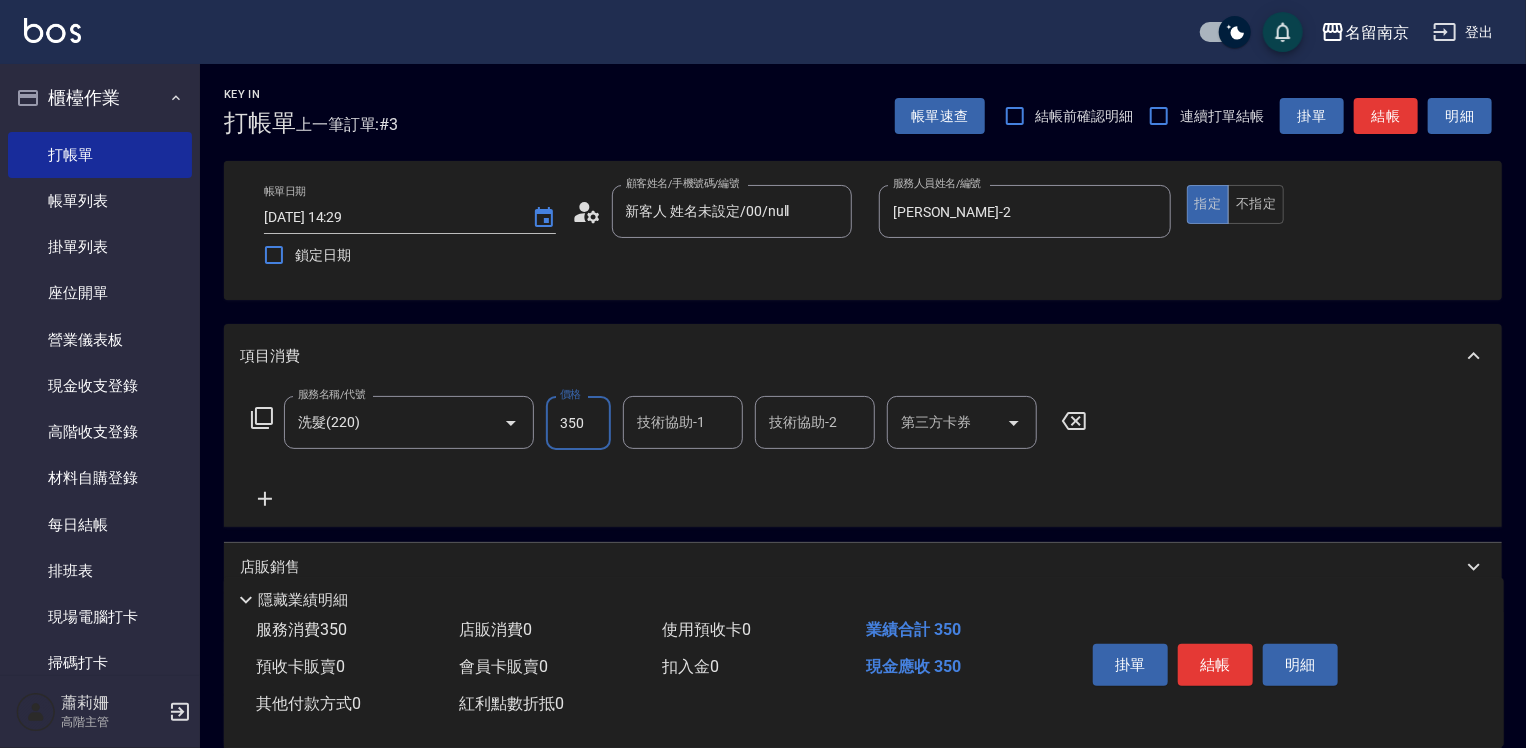 type on "350" 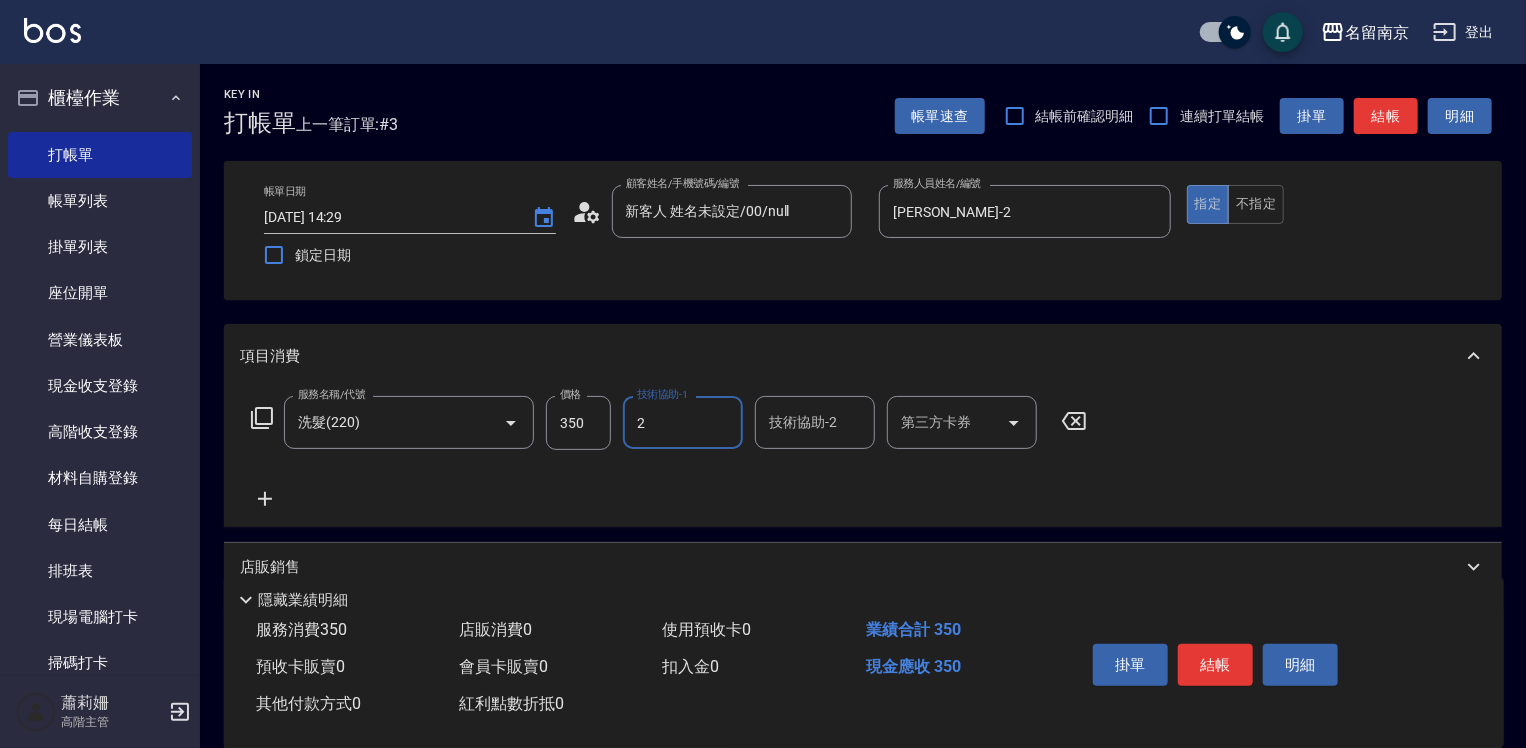 type on "[PERSON_NAME]-2" 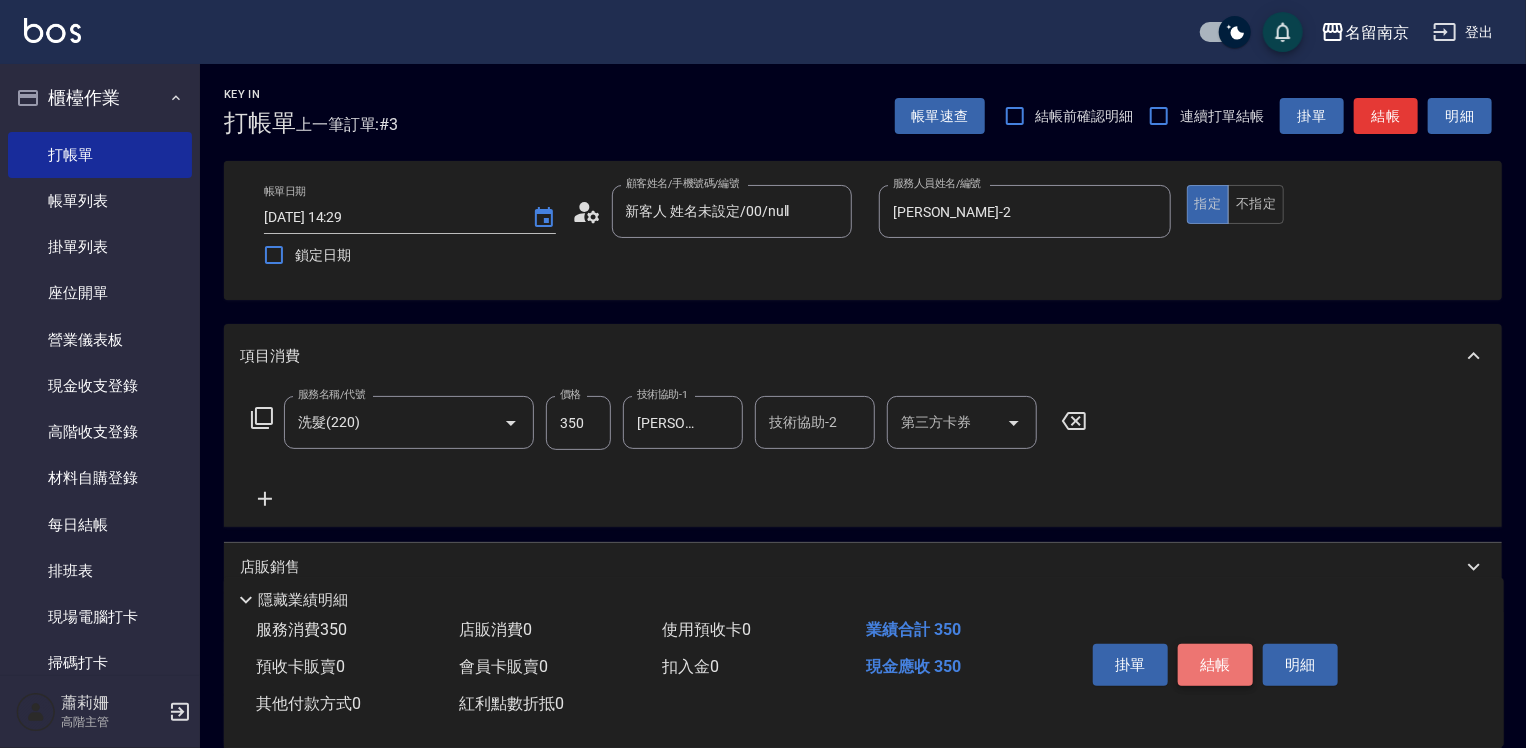 click on "結帳" at bounding box center [1215, 665] 